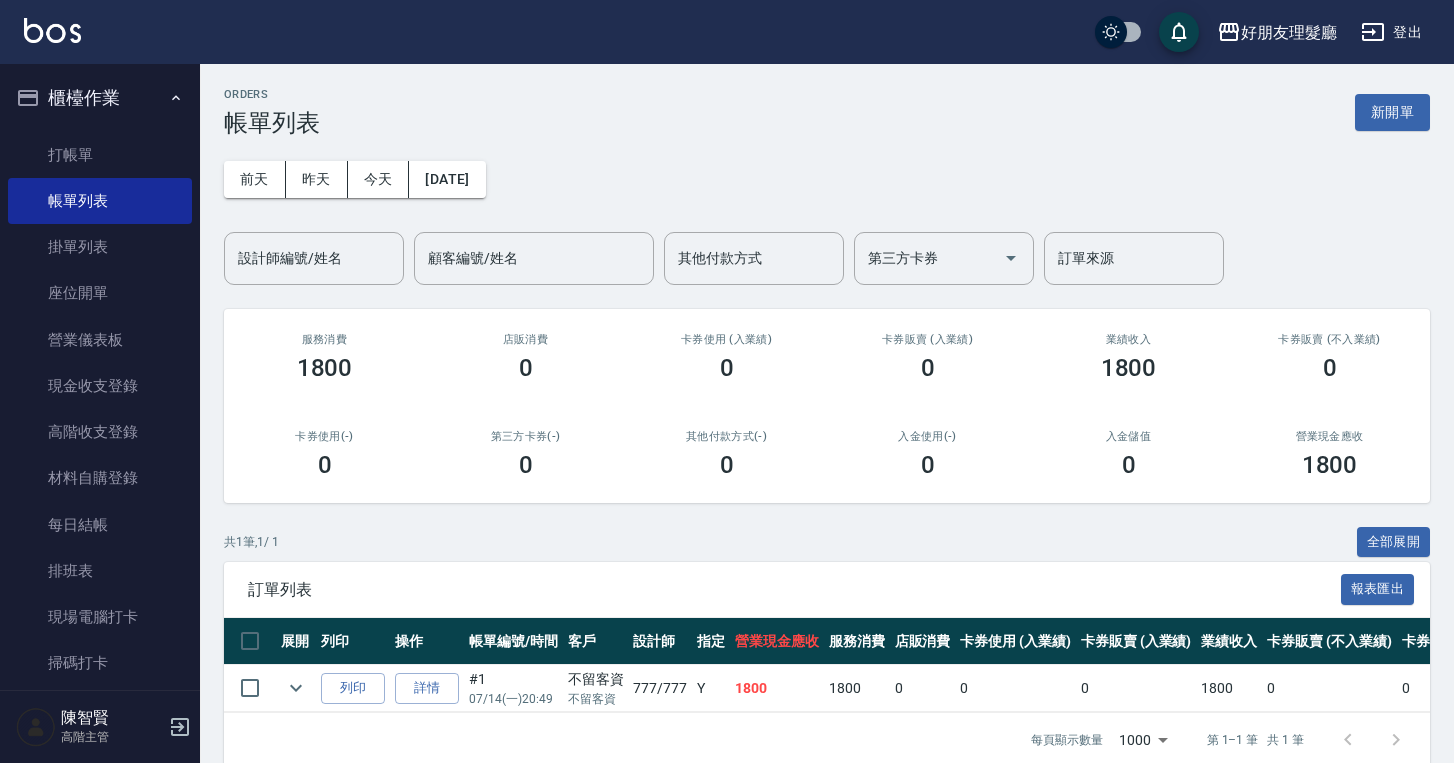 scroll, scrollTop: 43, scrollLeft: 0, axis: vertical 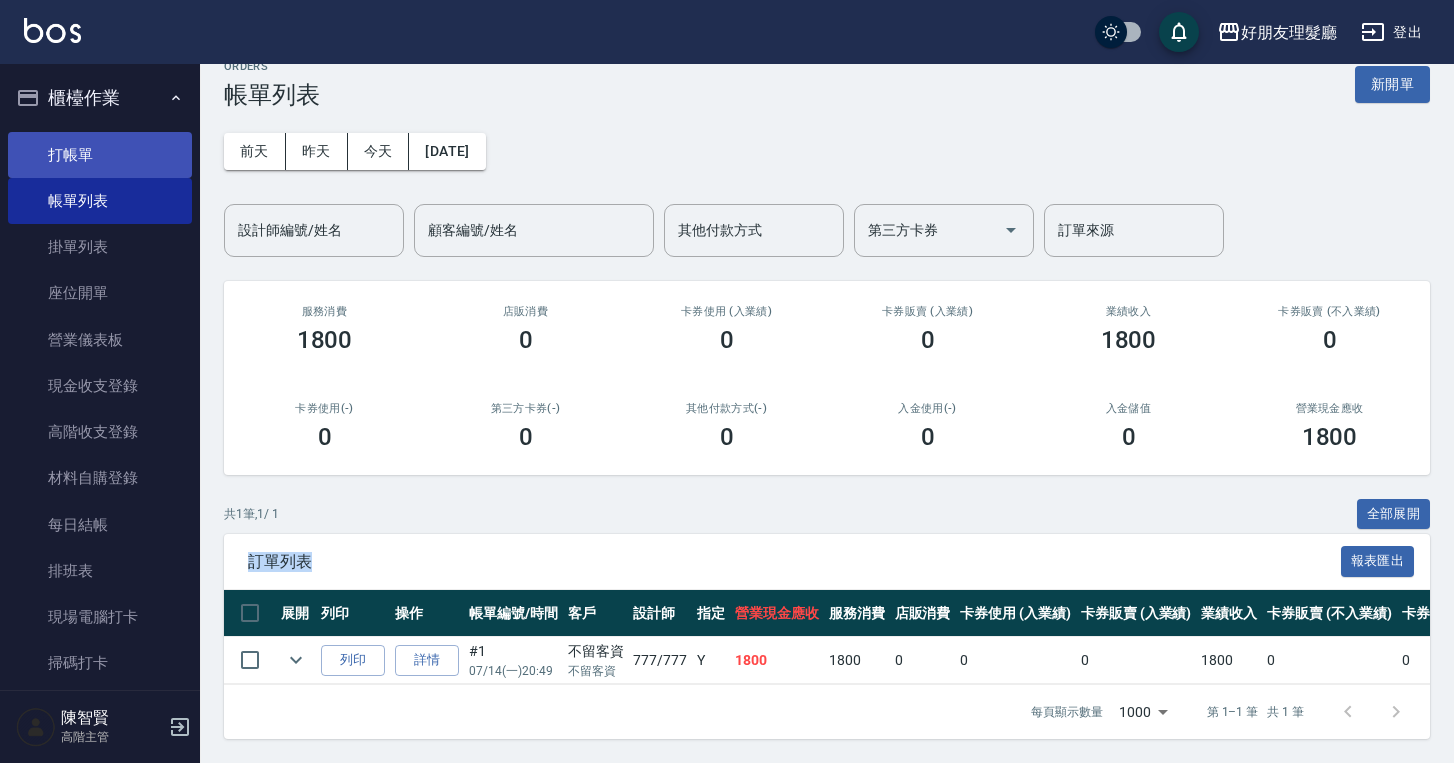 click on "打帳單" at bounding box center (100, 155) 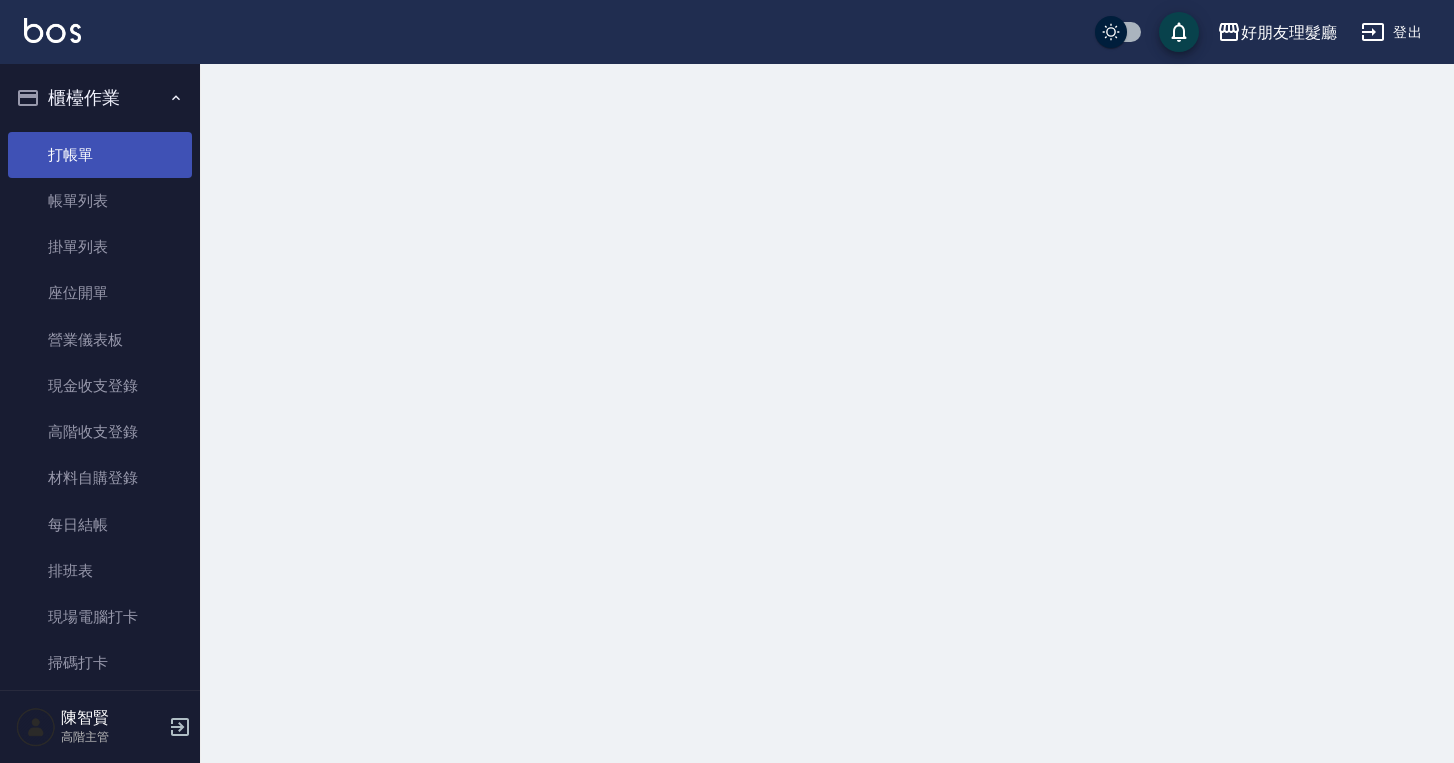 scroll, scrollTop: 0, scrollLeft: 0, axis: both 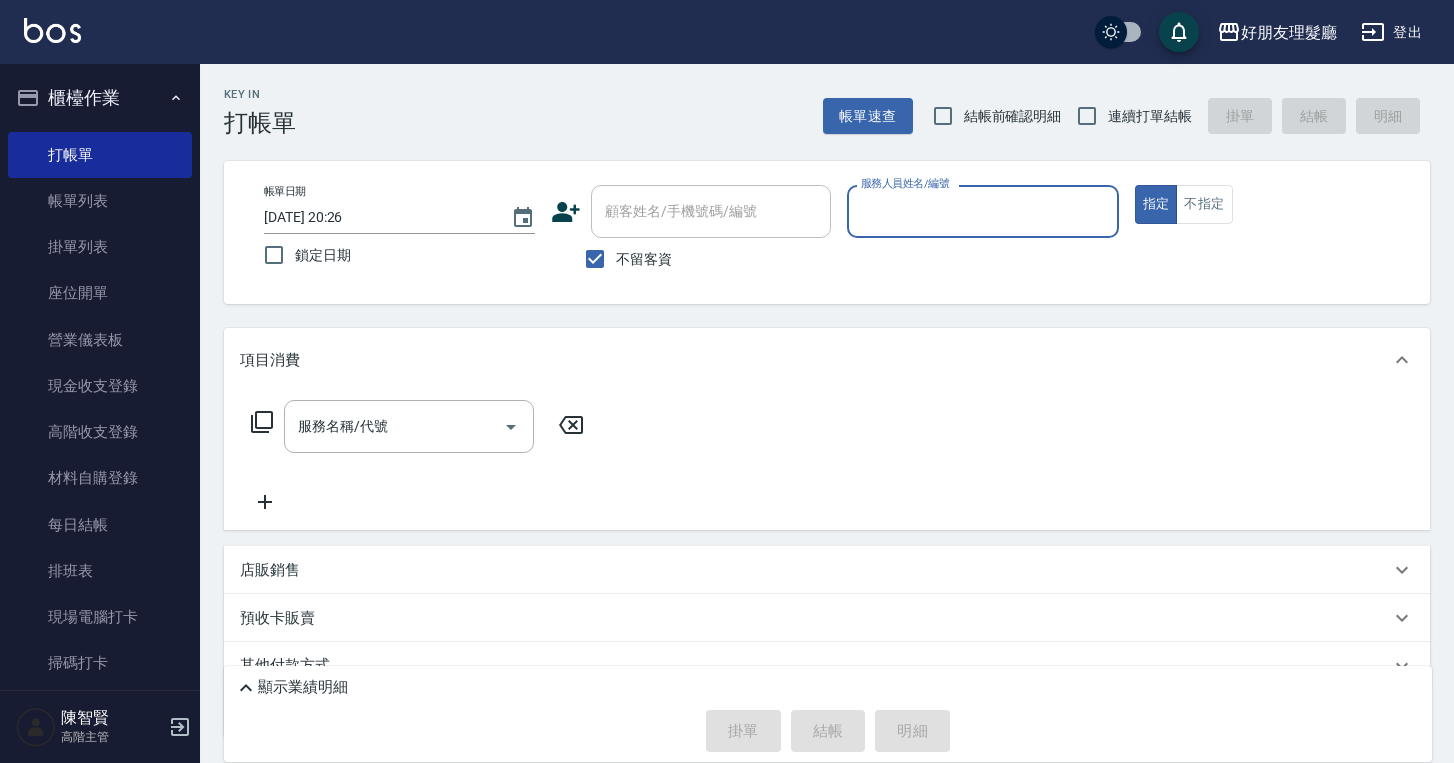 click on "服務人員姓名/編號" at bounding box center [982, 211] 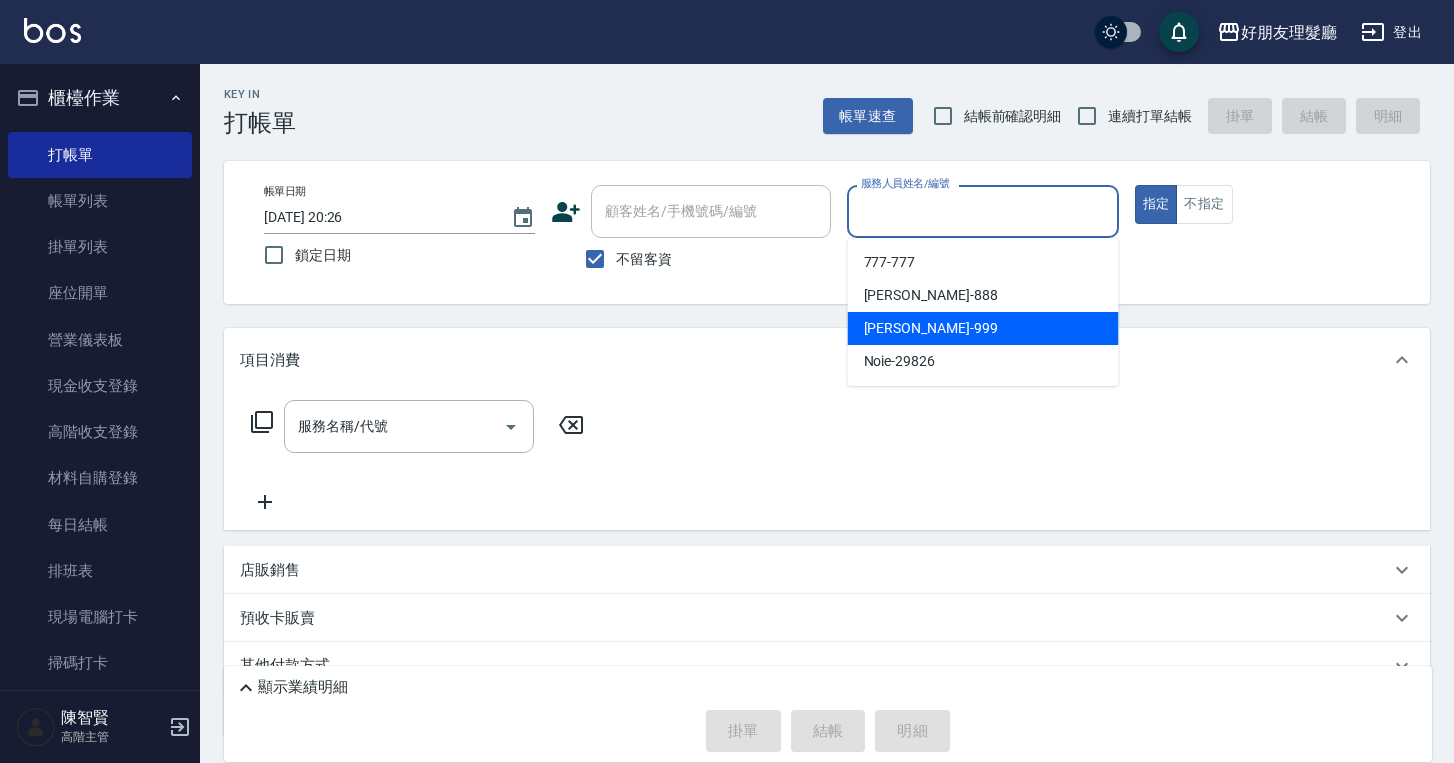 click on "[PERSON_NAME] -999" at bounding box center [983, 328] 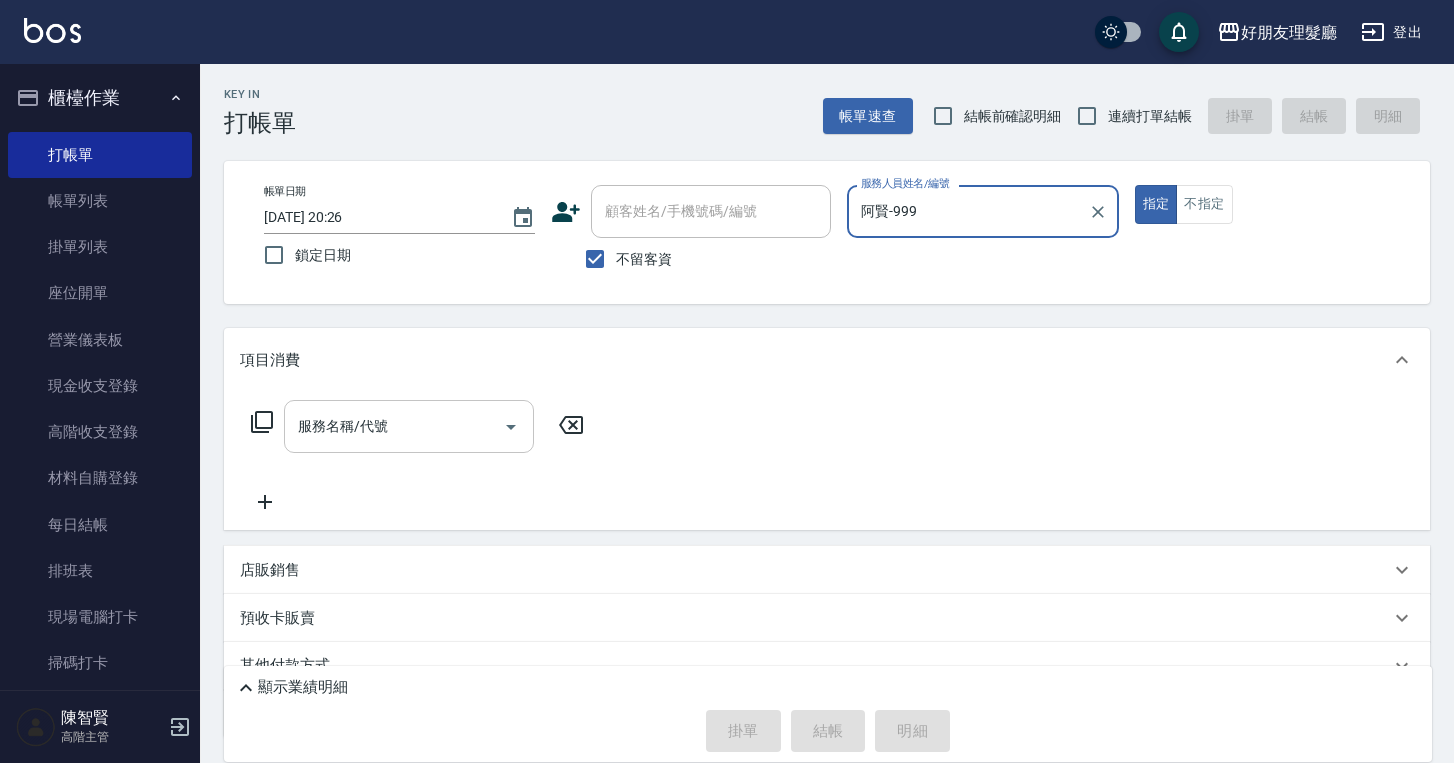 click on "服務名稱/代號" at bounding box center [394, 426] 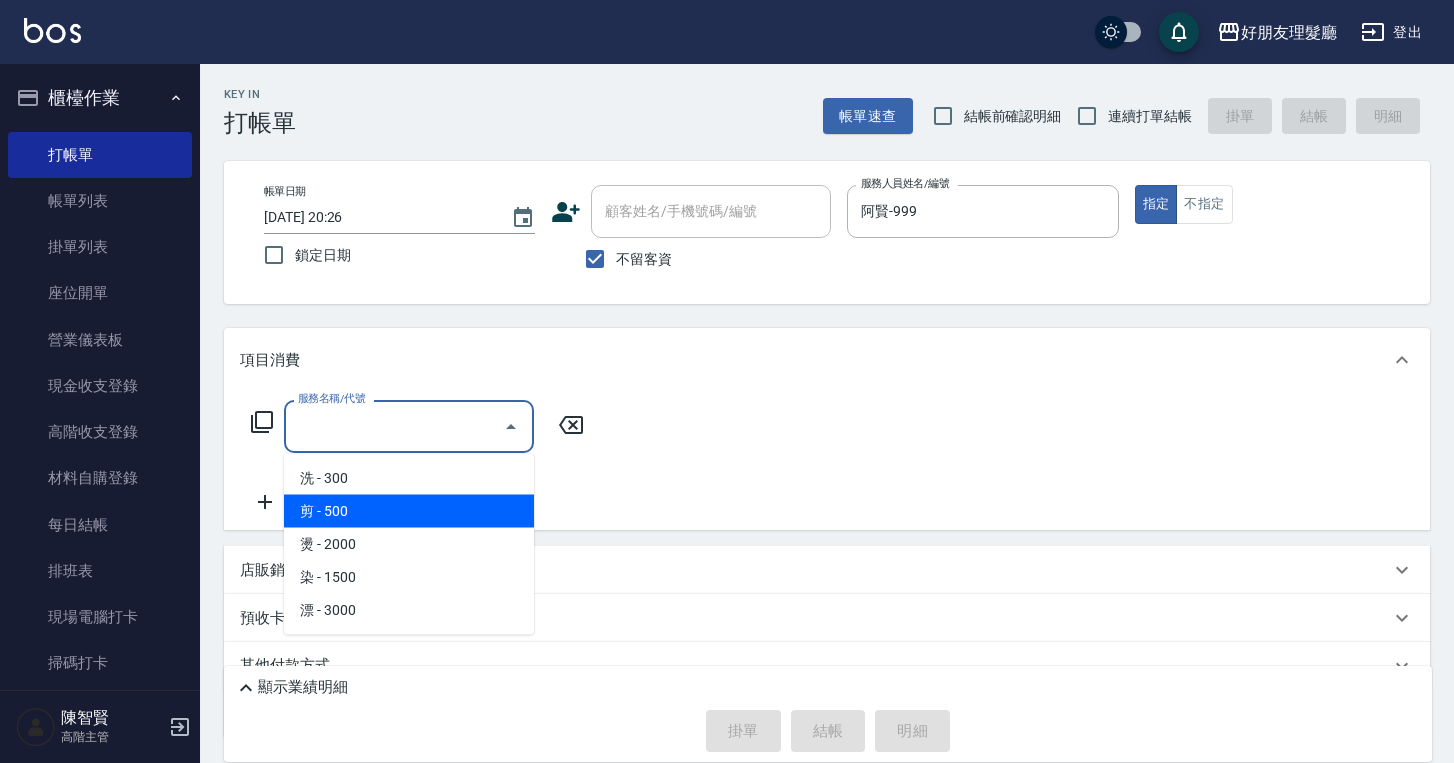 click on "剪 - 500" at bounding box center (409, 511) 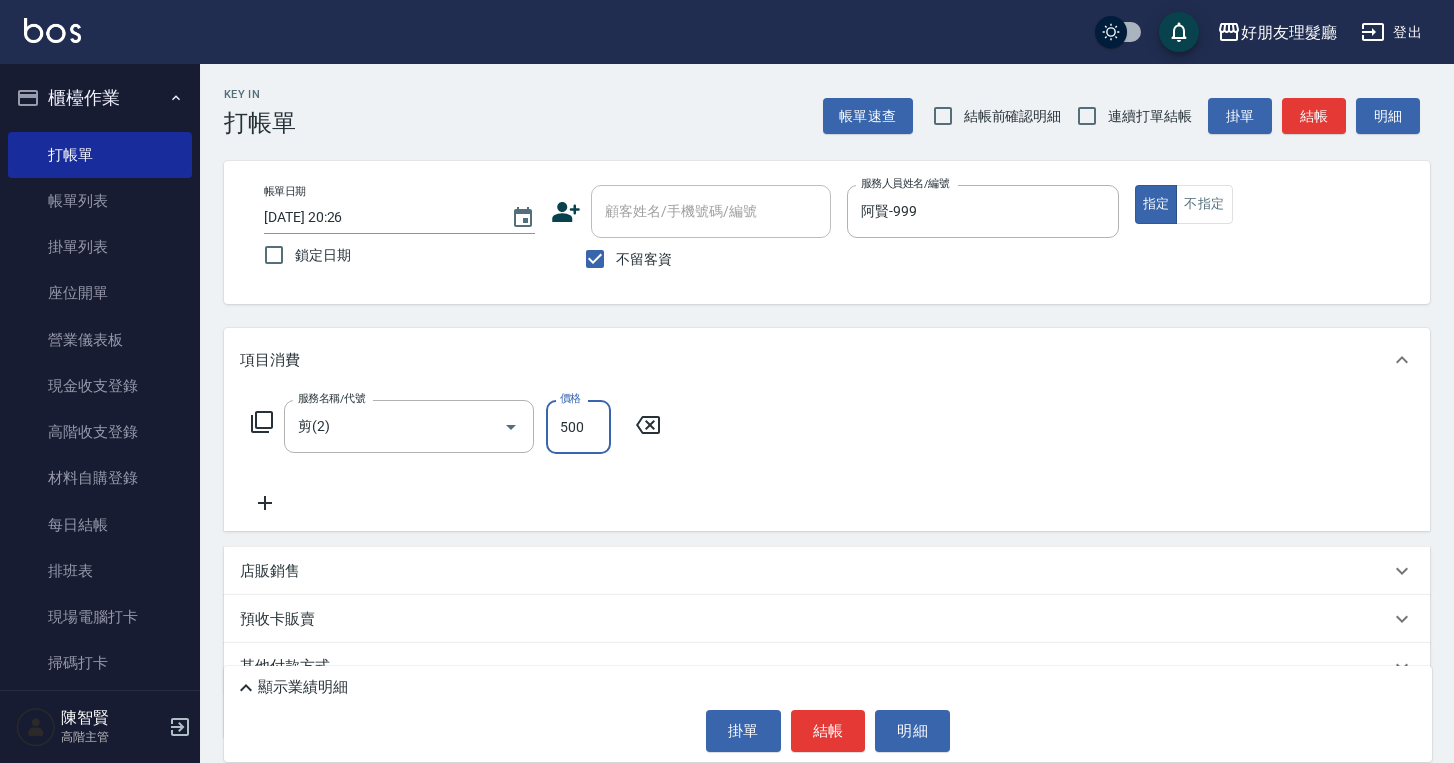 click on "500" at bounding box center (578, 427) 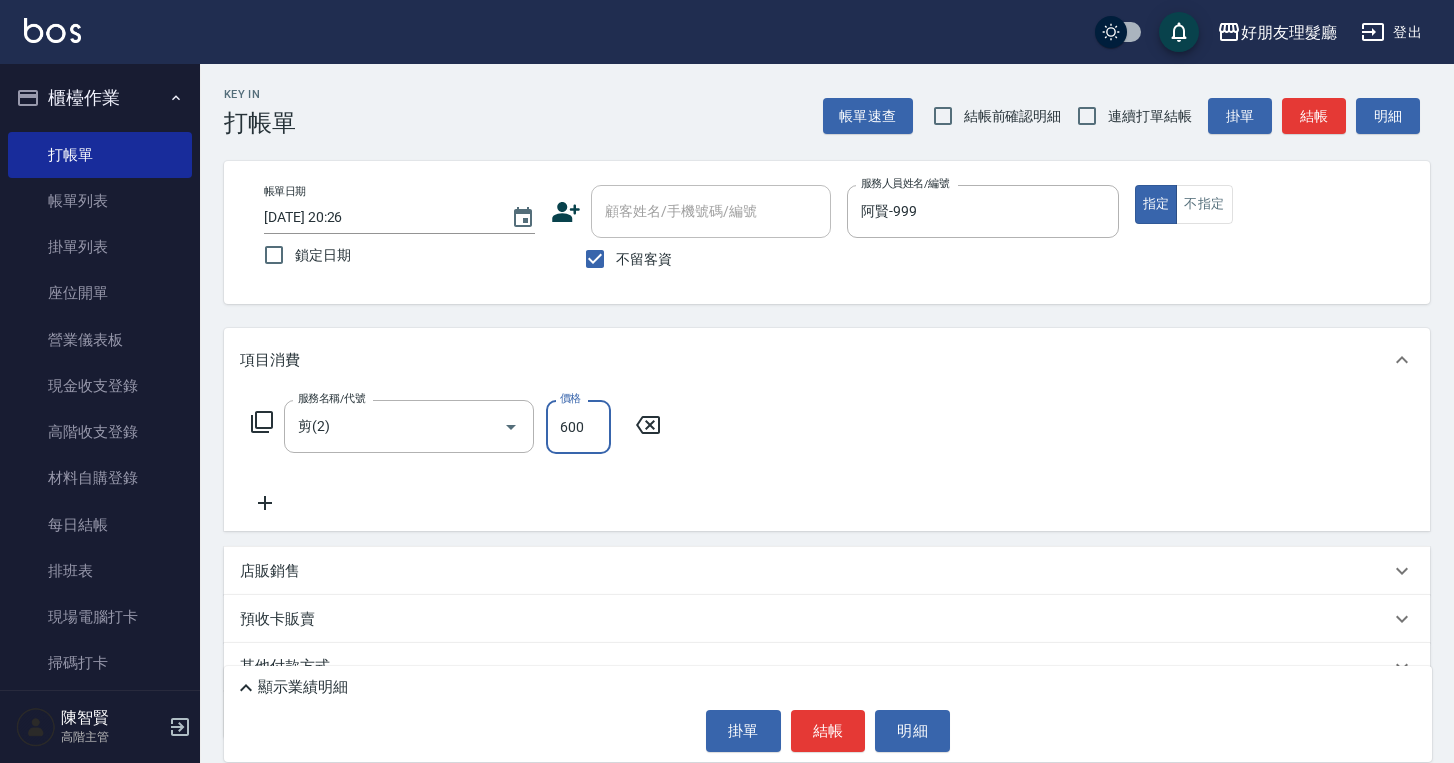 type on "600" 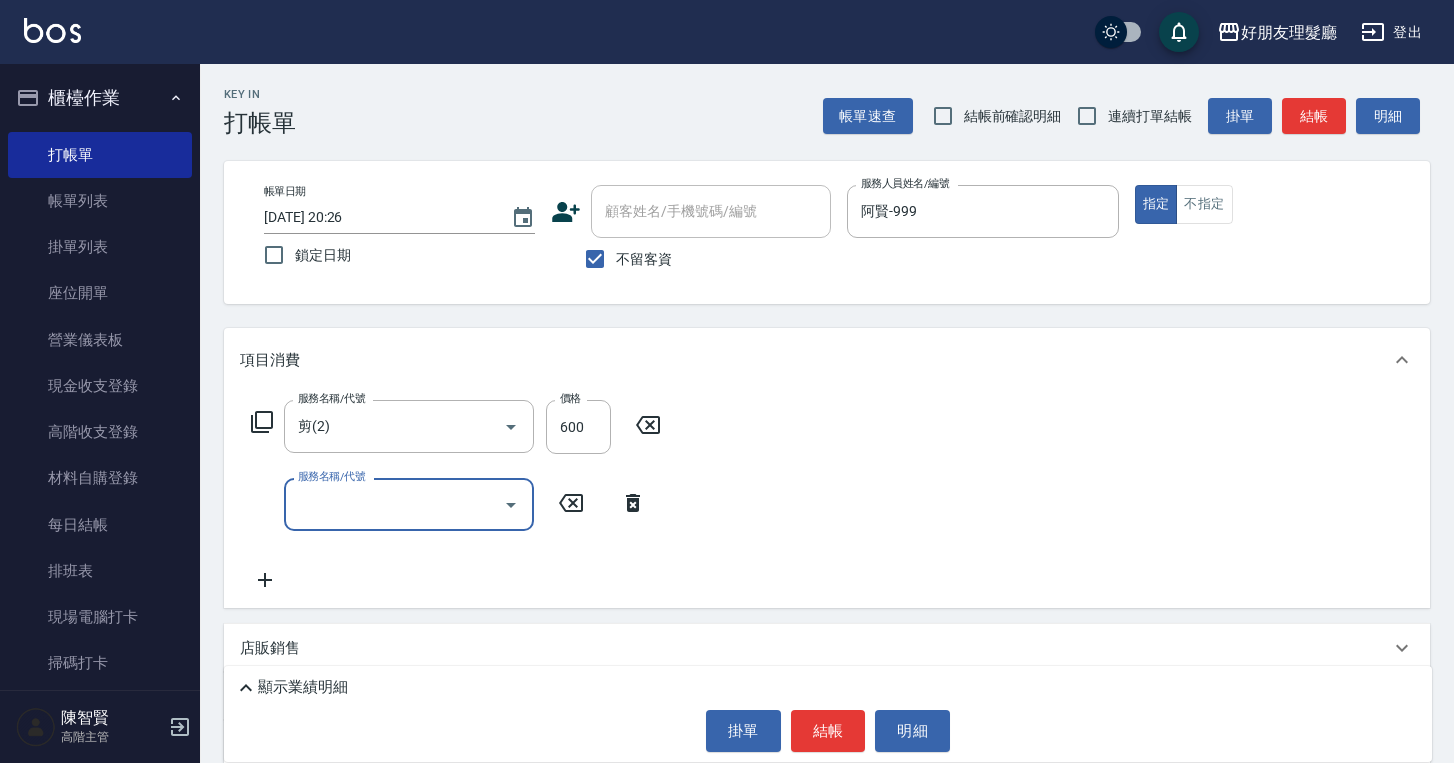 click on "服務名稱/代號" at bounding box center (394, 504) 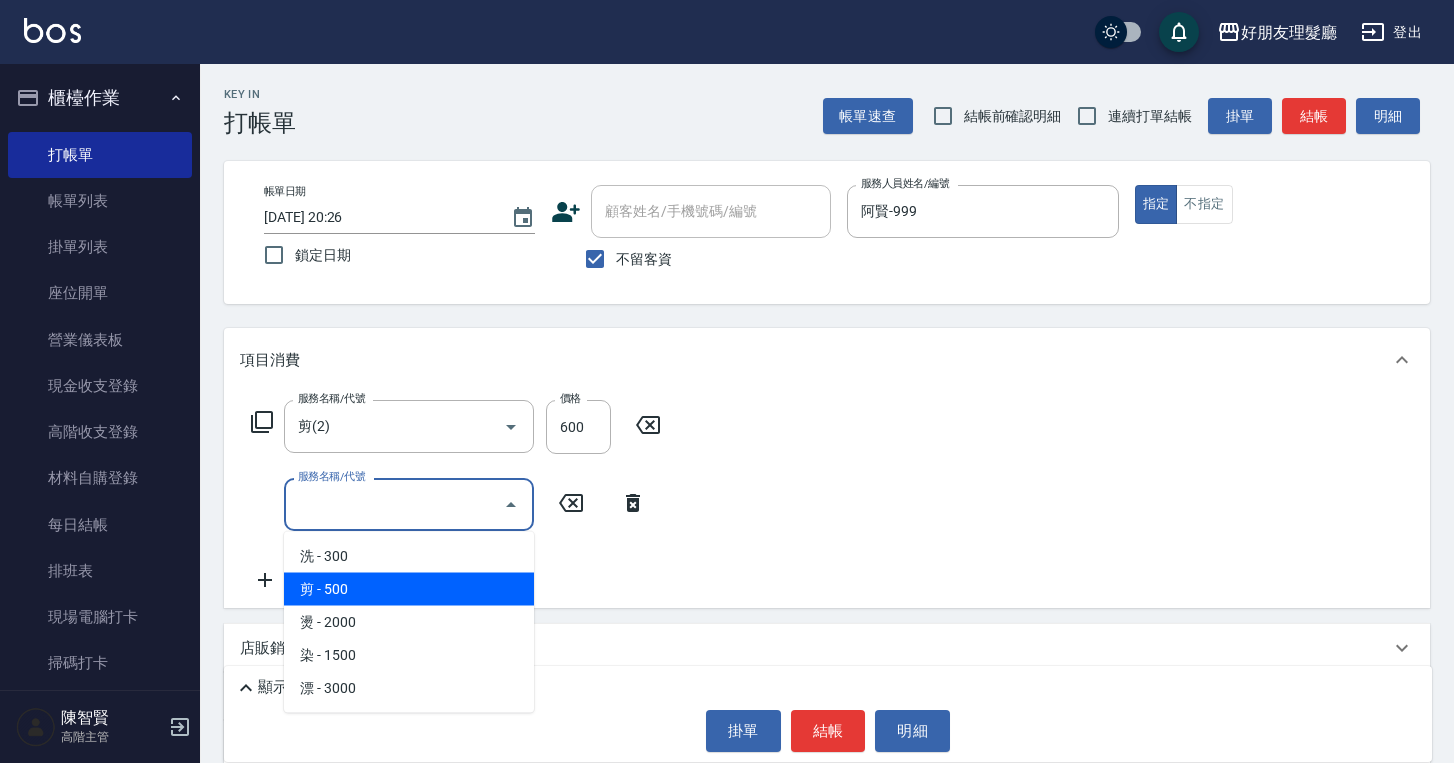 click on "剪 - 500" at bounding box center (409, 589) 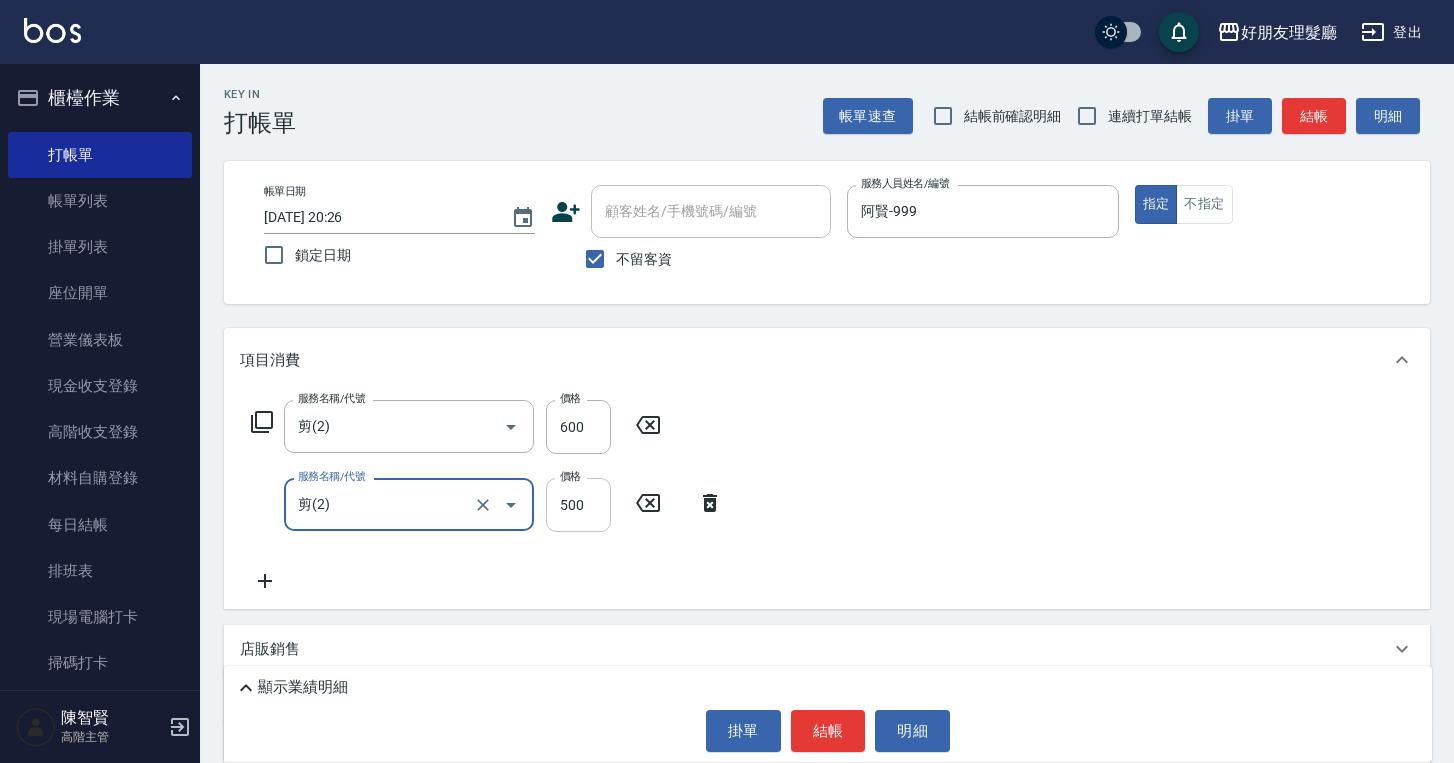 click on "500" at bounding box center (578, 505) 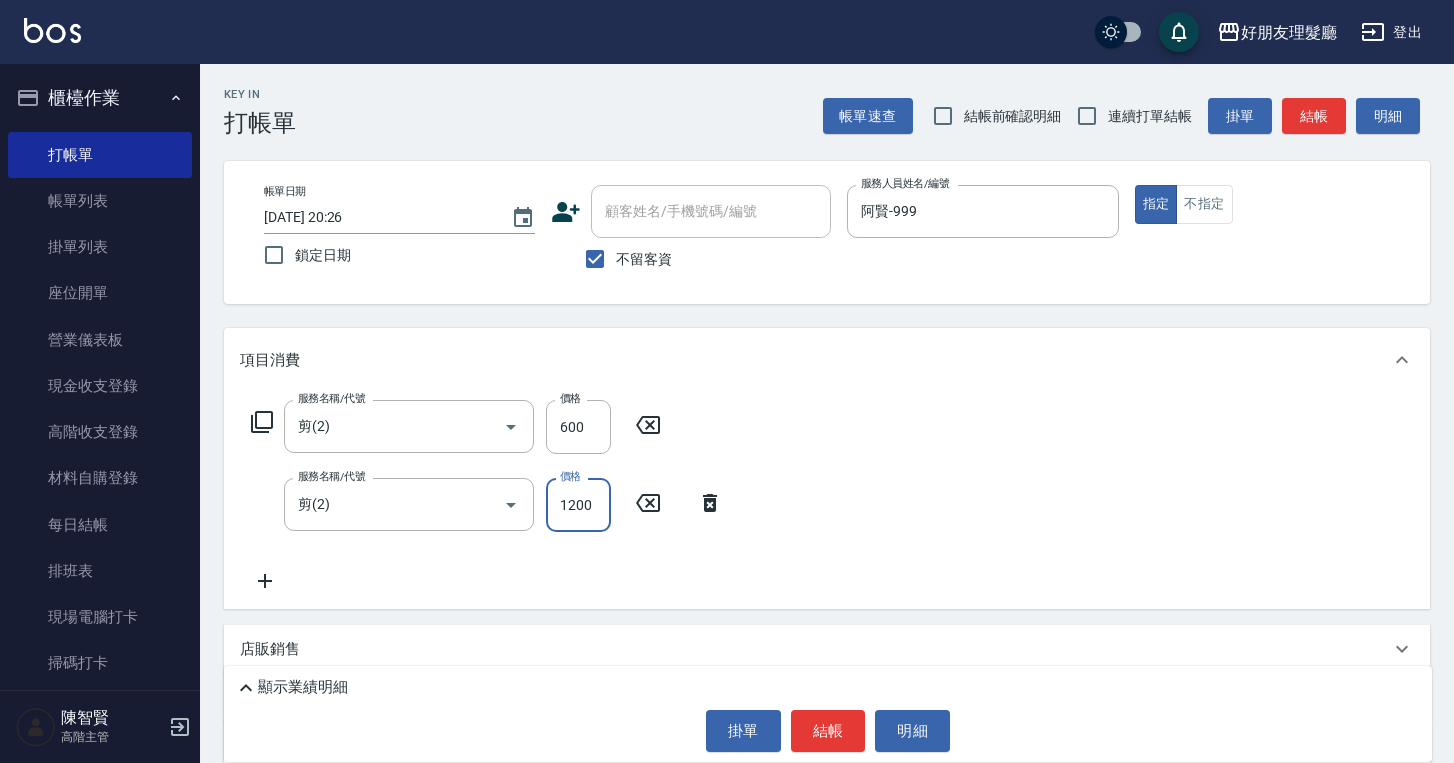 type on "1200" 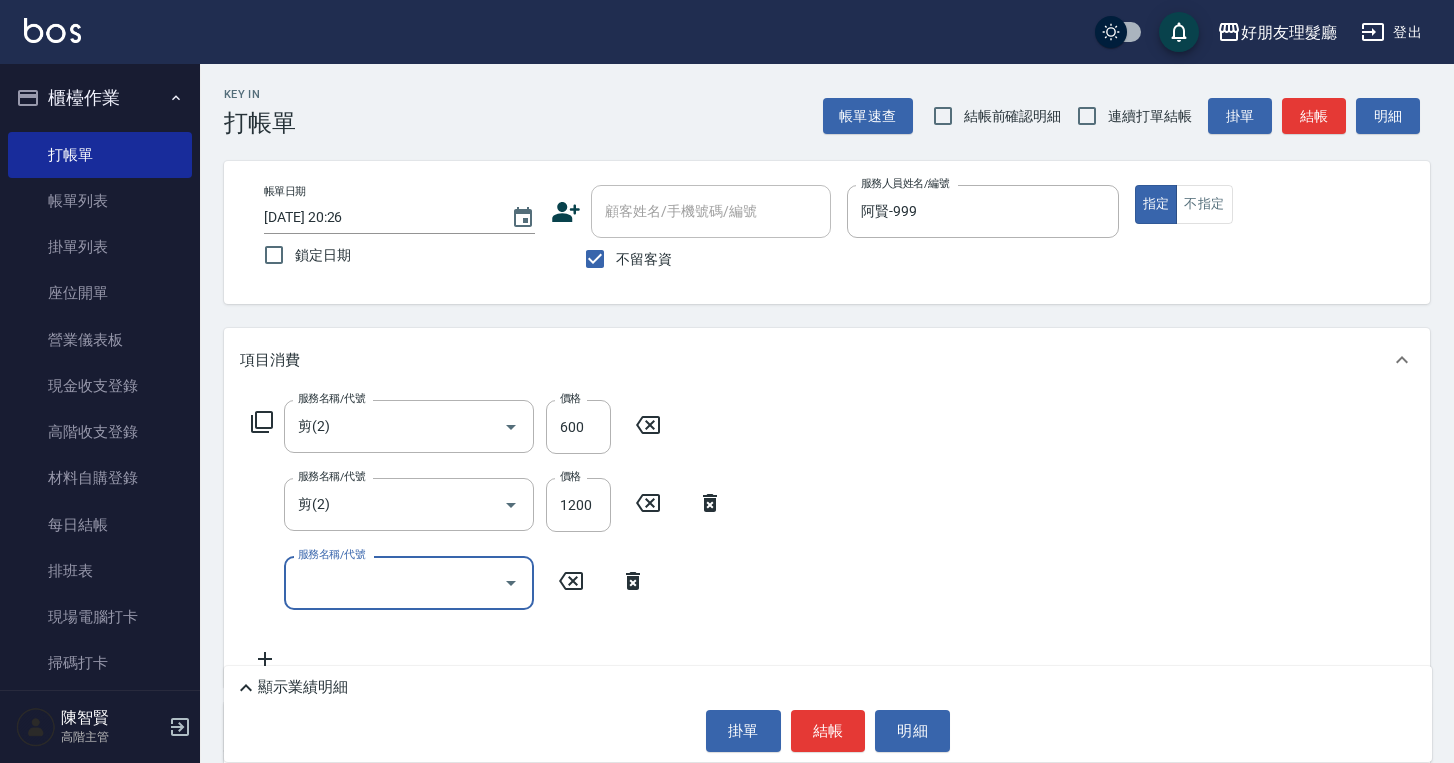 click on "服務名稱/代號" at bounding box center [394, 582] 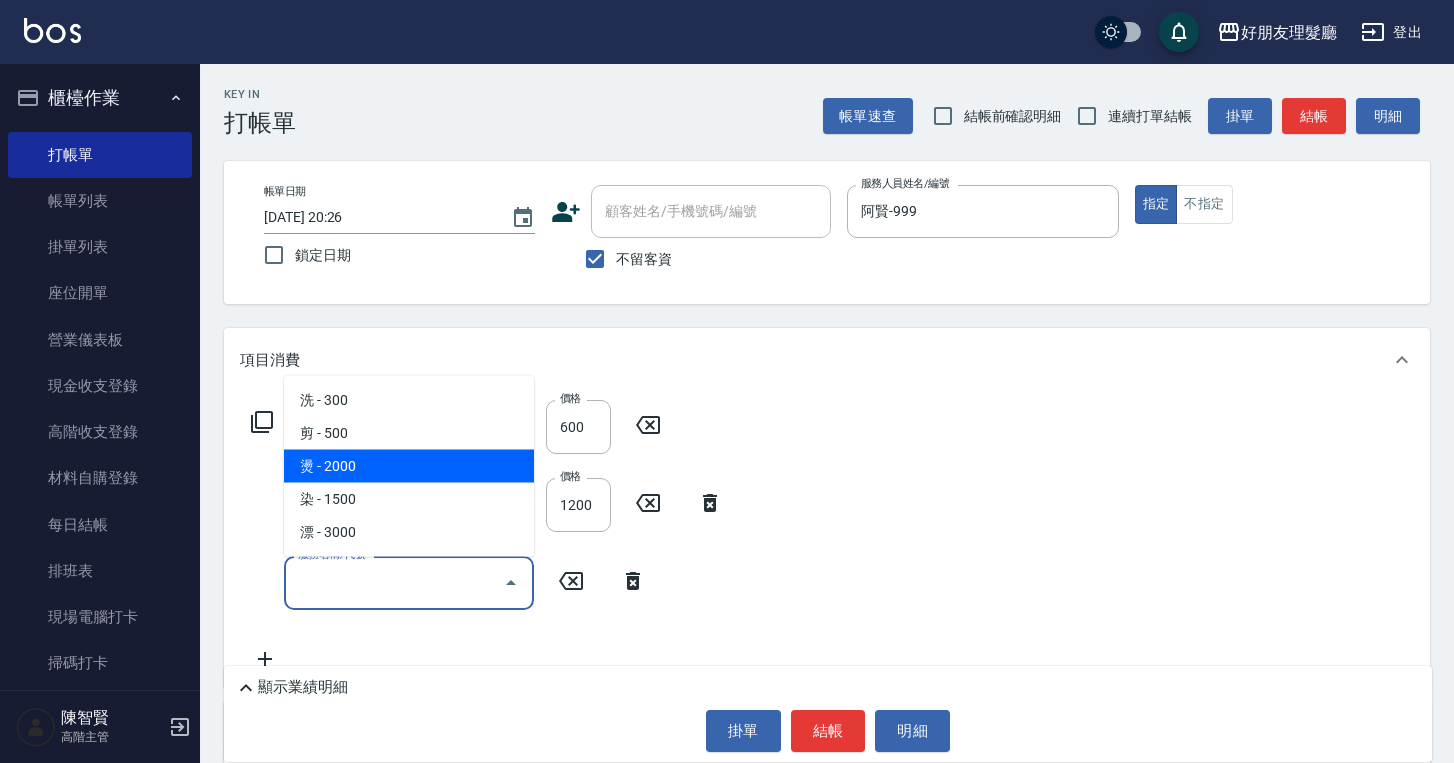 click on "燙 - 2000" at bounding box center [409, 466] 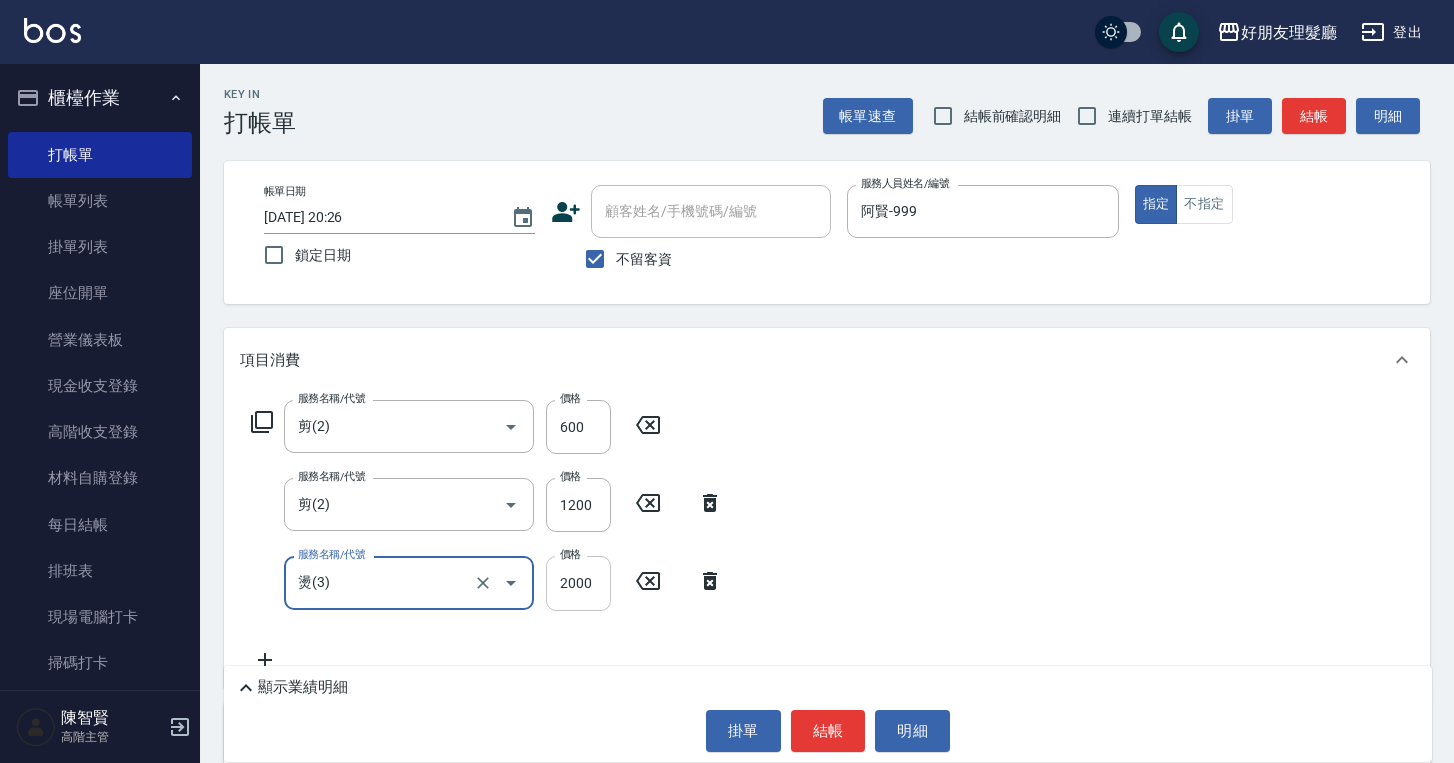 click on "2000" at bounding box center [578, 583] 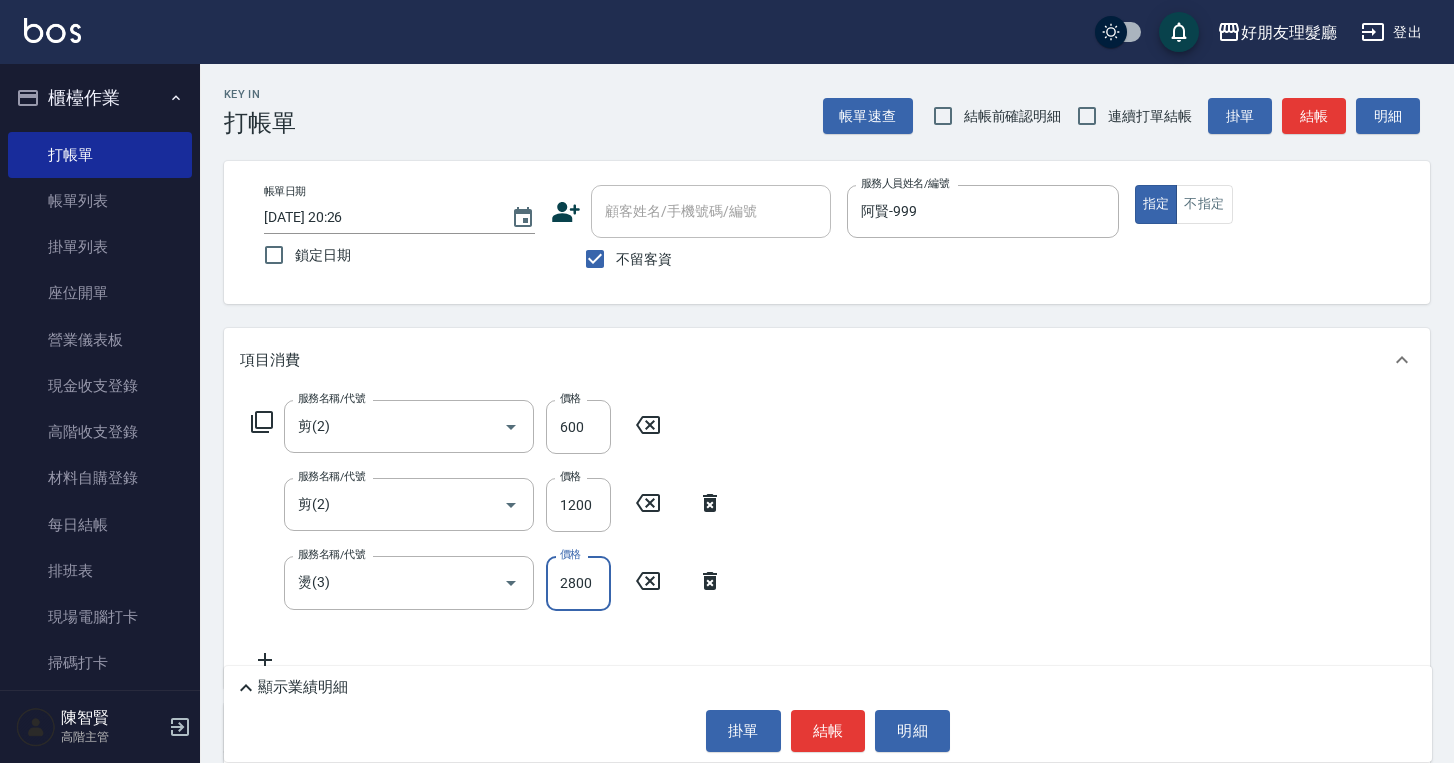 type on "2800" 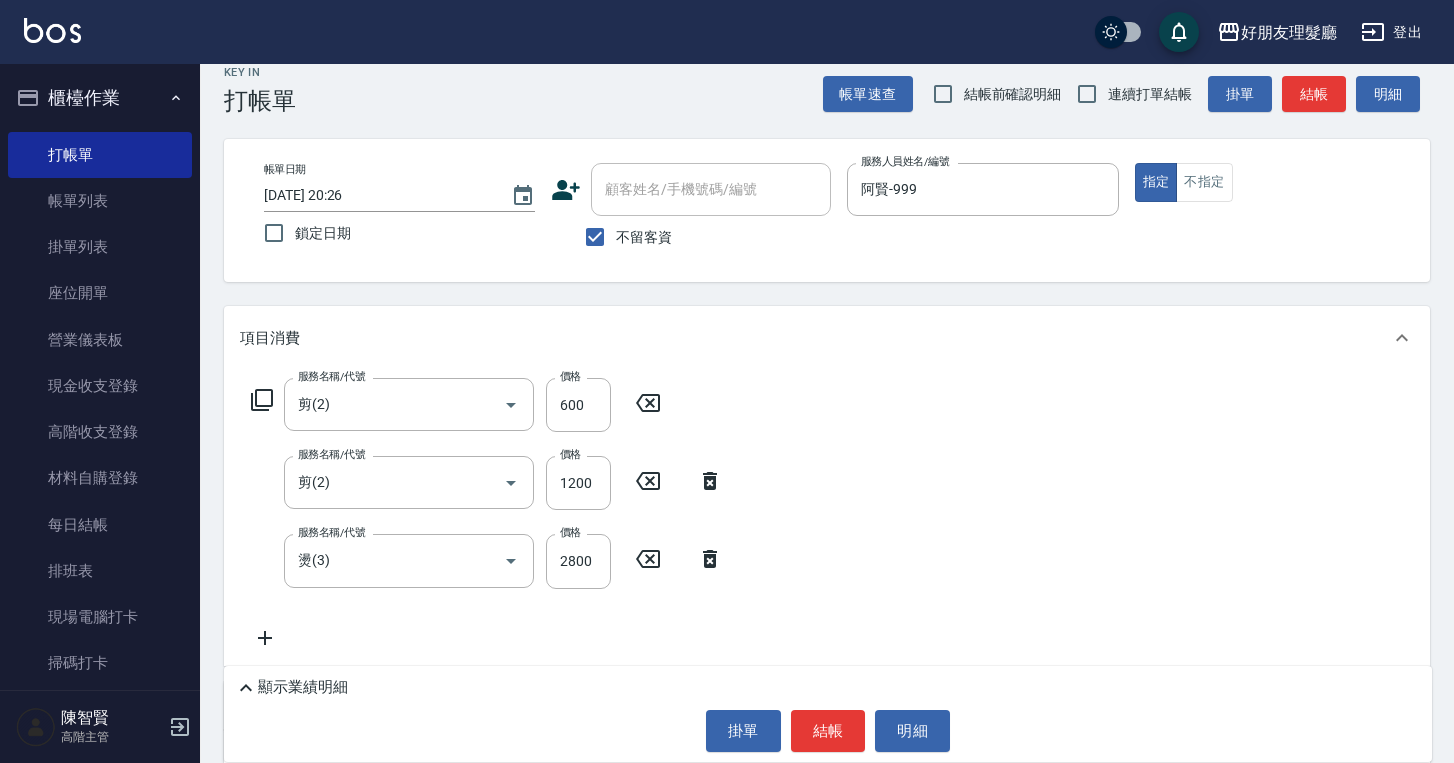 scroll, scrollTop: 44, scrollLeft: 0, axis: vertical 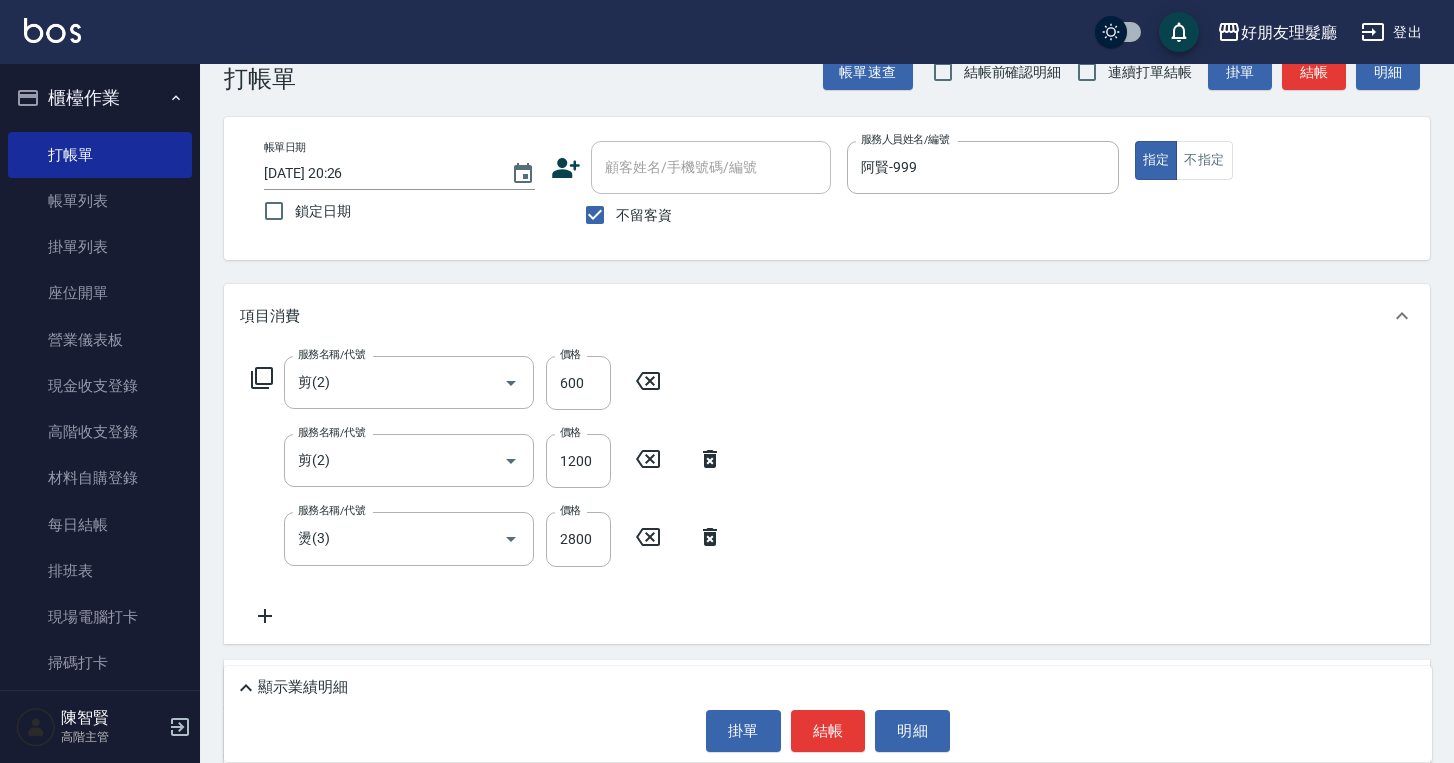 click 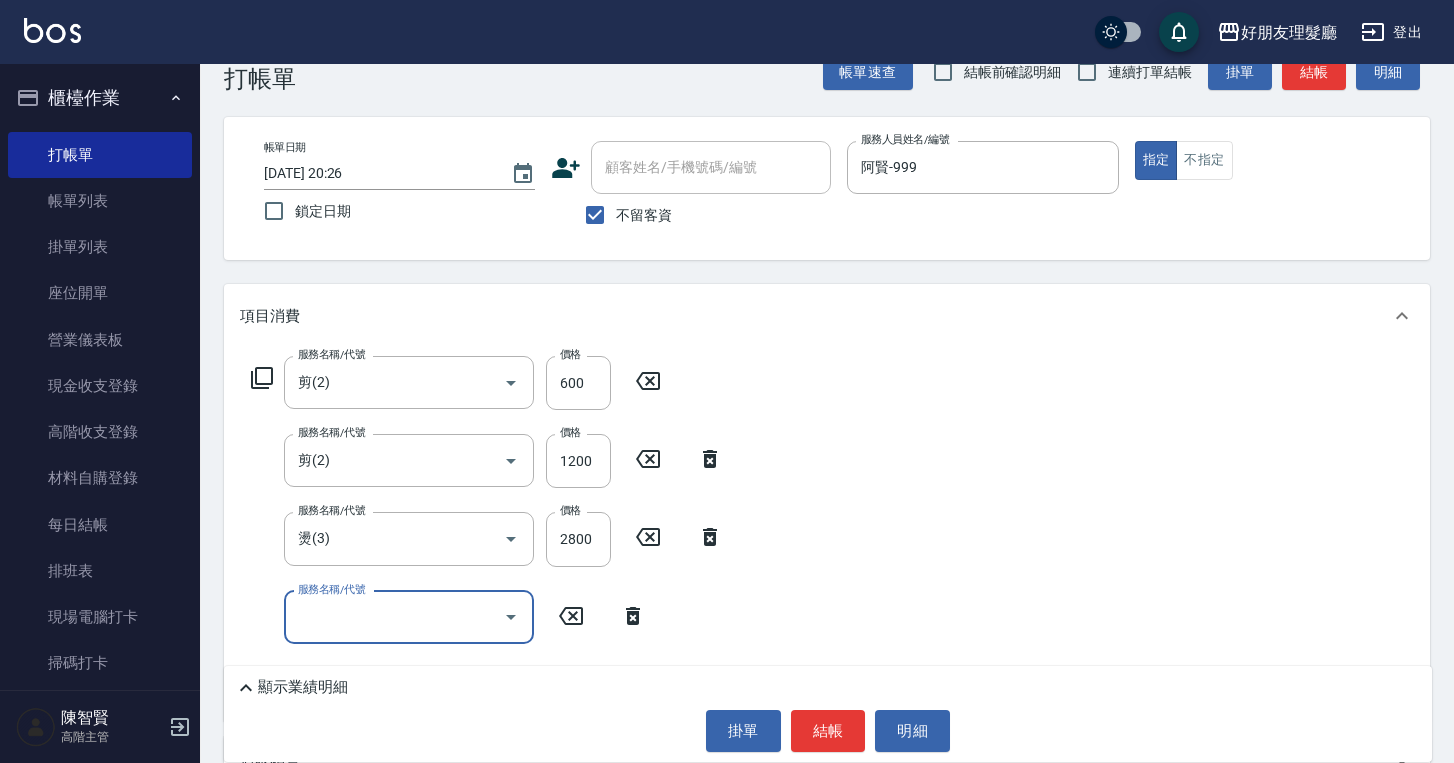 click on "服務名稱/代號" at bounding box center (394, 617) 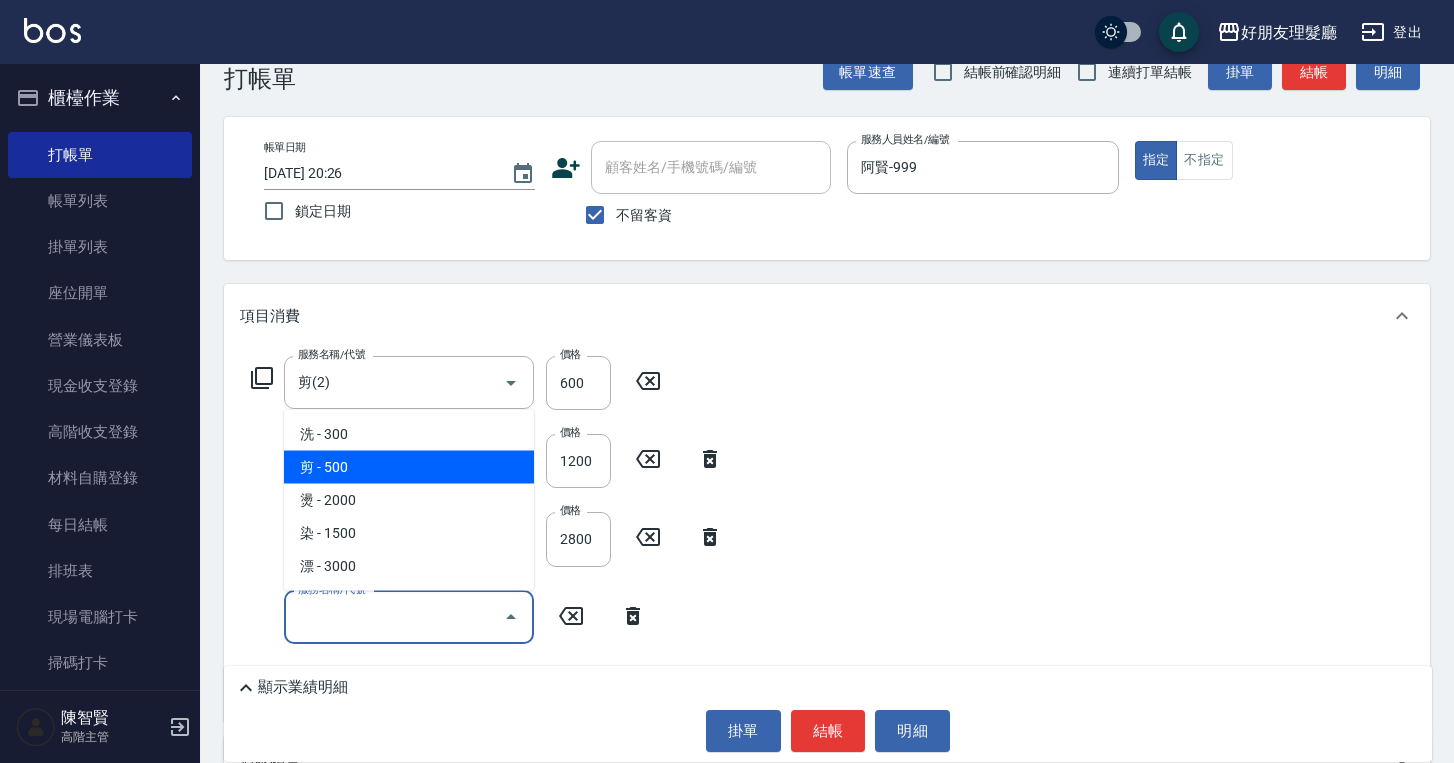 click on "剪 - 500" at bounding box center [409, 467] 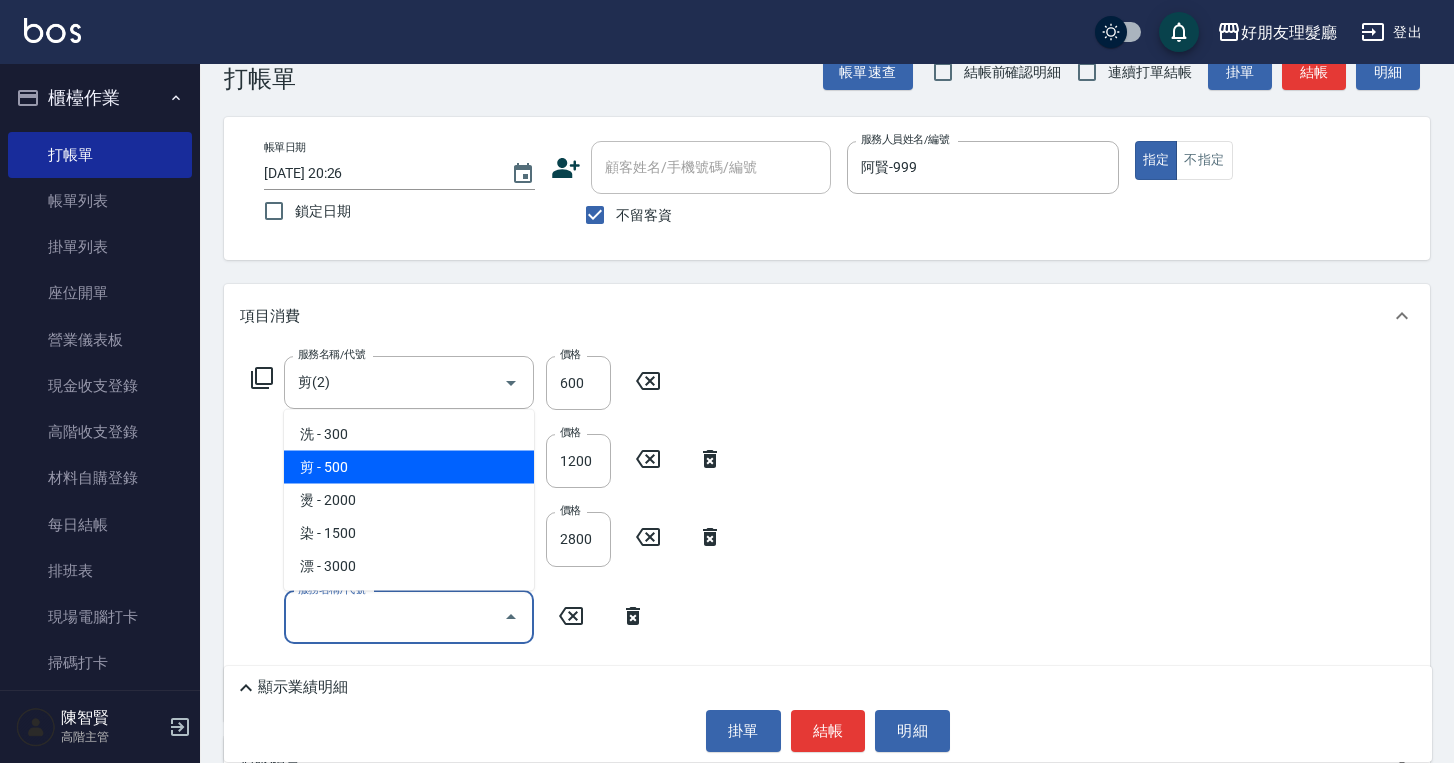 type on "剪(2)" 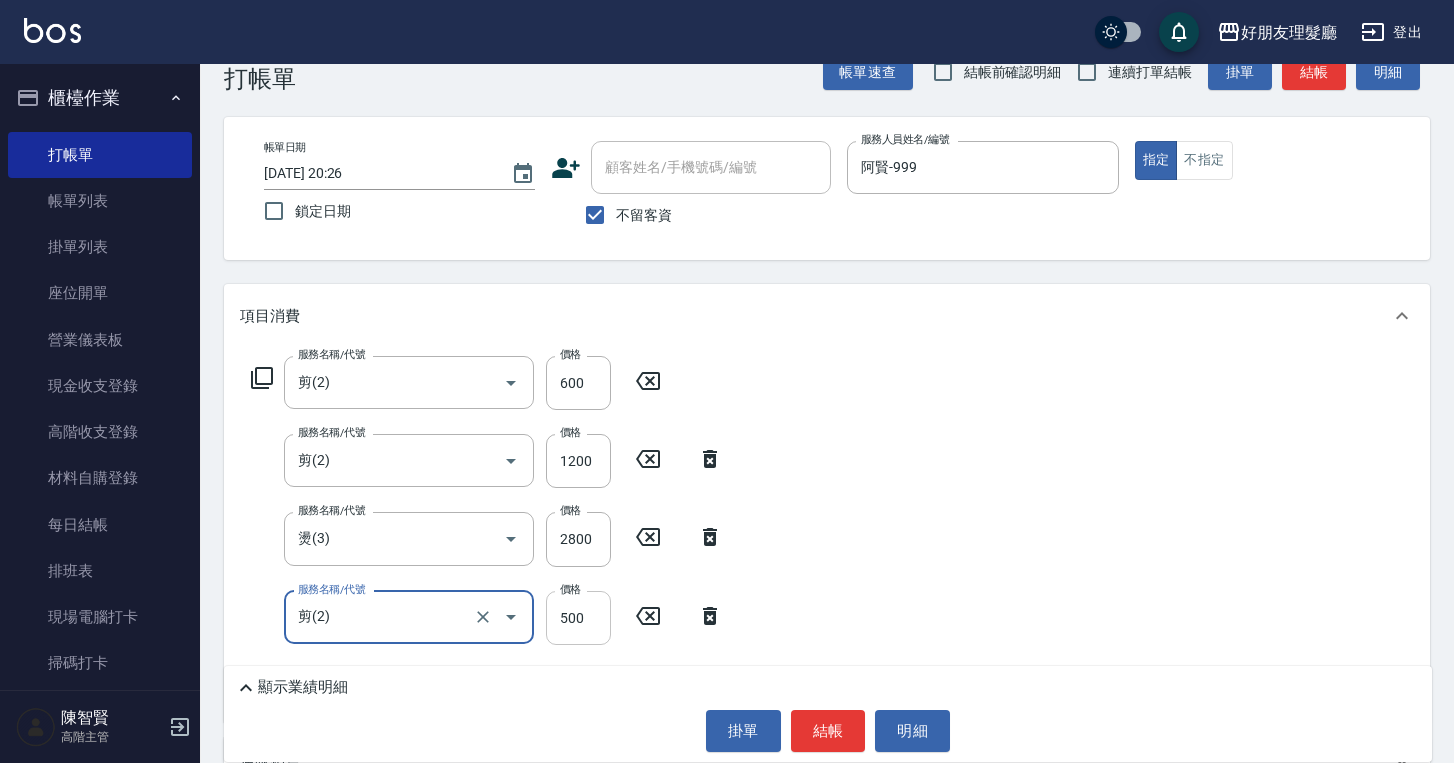 click on "500" at bounding box center [578, 618] 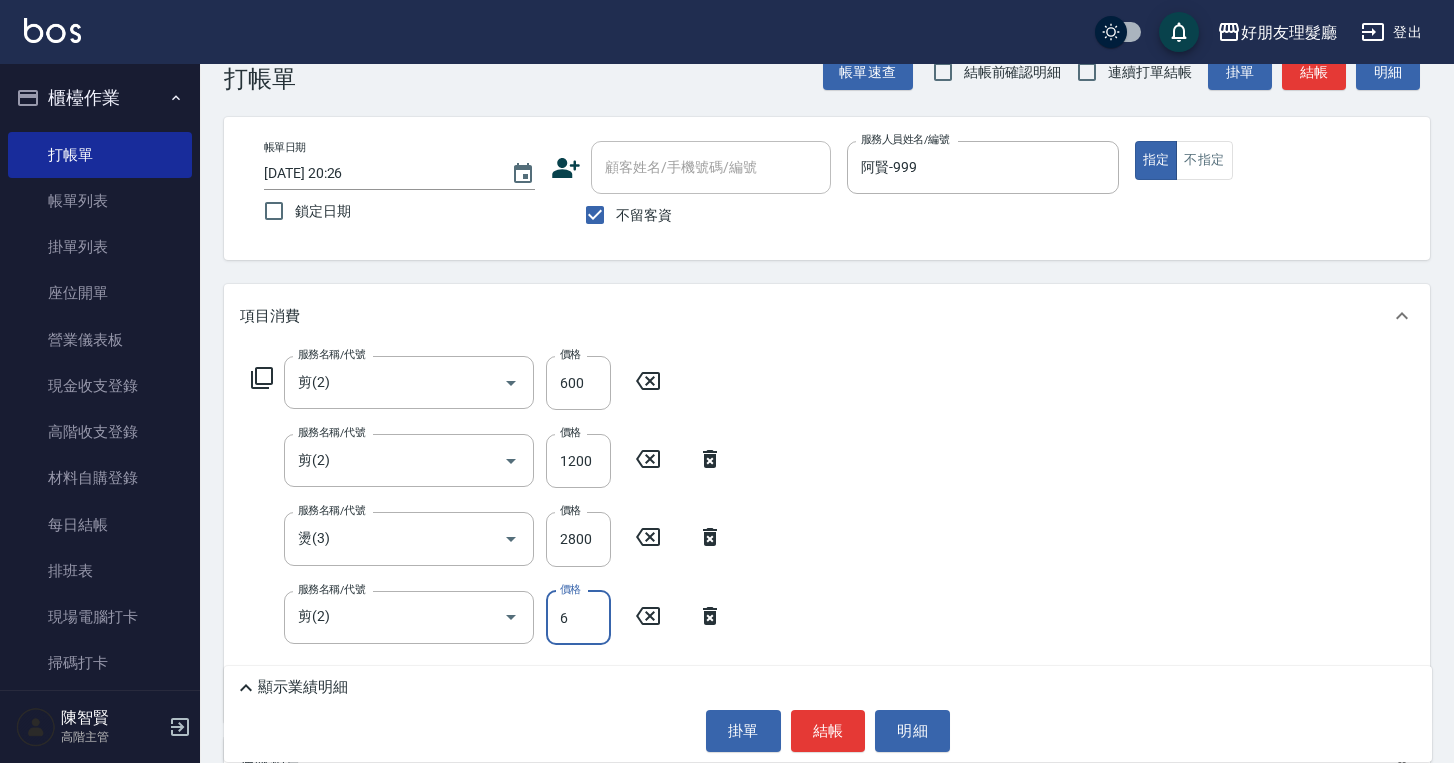 type on "600" 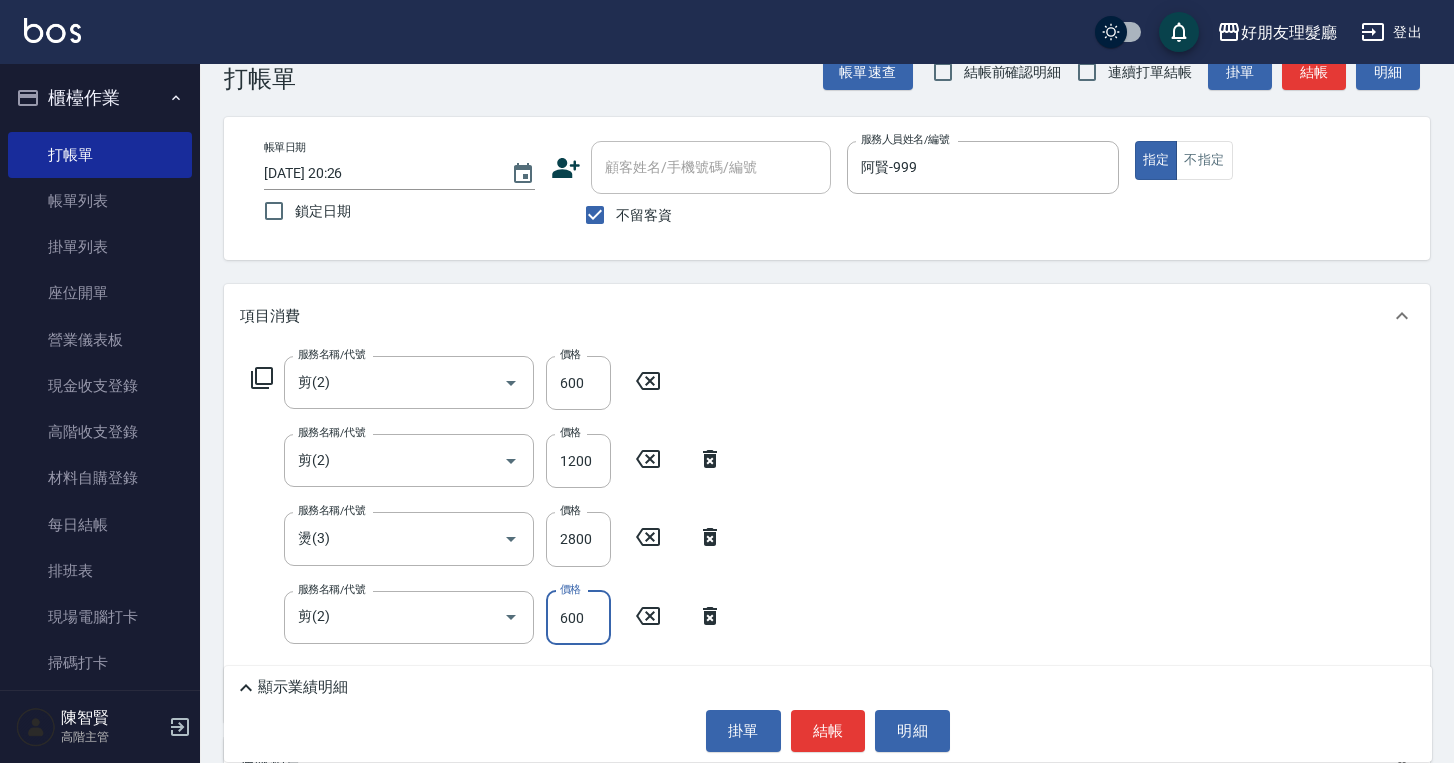 click on "服務名稱/代號 剪(2) 服務名稱/代號 價格 600 價格 服務名稱/代號 剪(2) 服務名稱/代號 價格 1200 價格 服務名稱/代號 燙(3) 服務名稱/代號 價格 2800 價格 服務名稱/代號 剪(2) 服務名稱/代號 價格 600 價格" at bounding box center (827, 535) 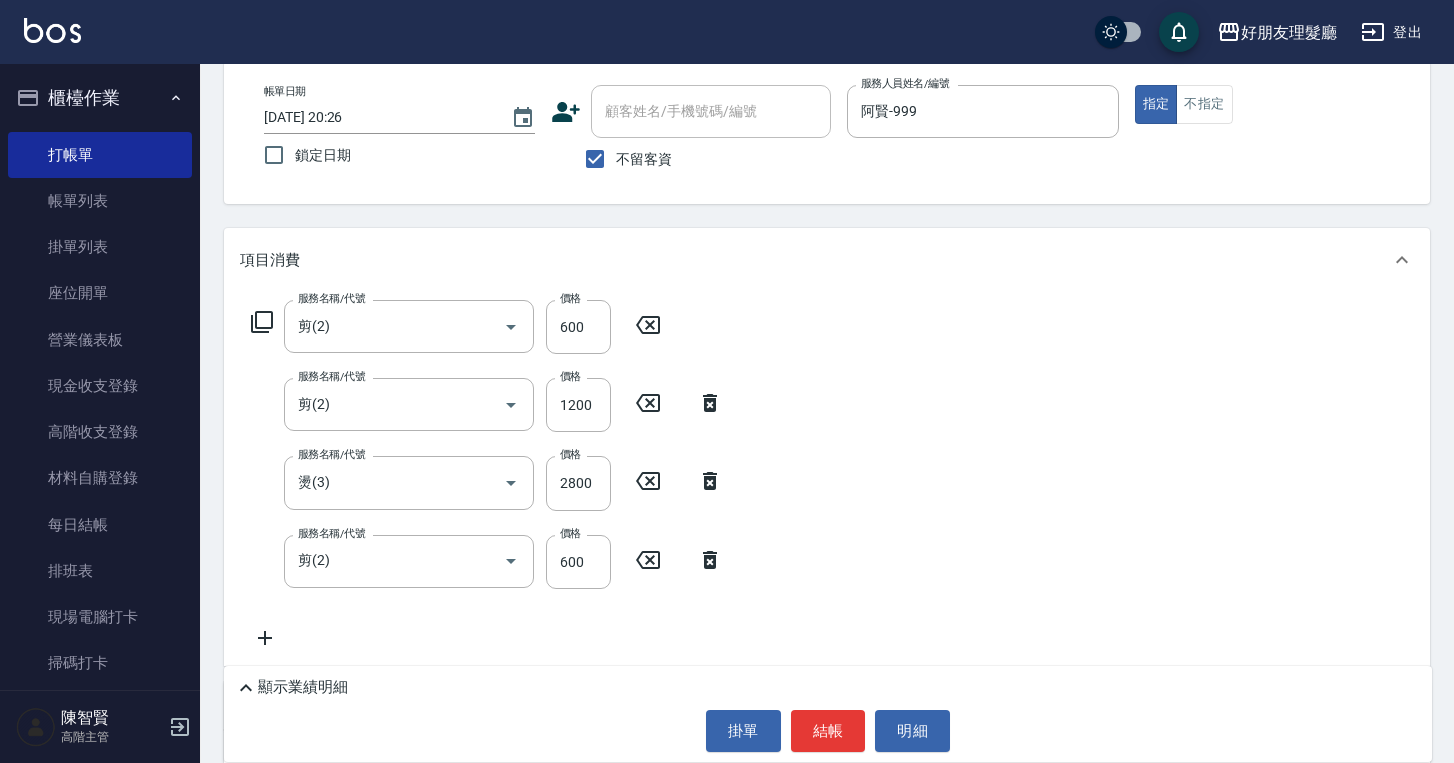 scroll, scrollTop: 196, scrollLeft: 0, axis: vertical 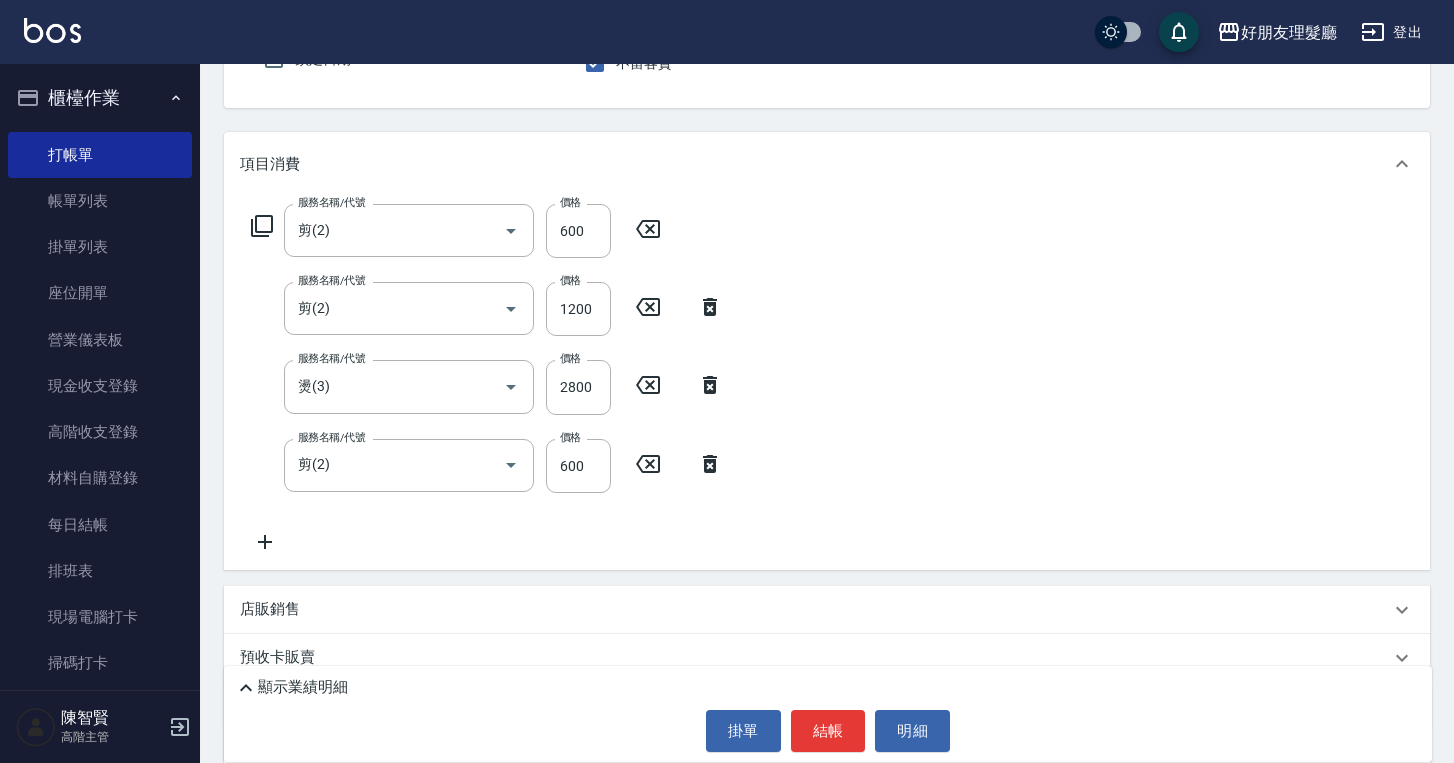 click 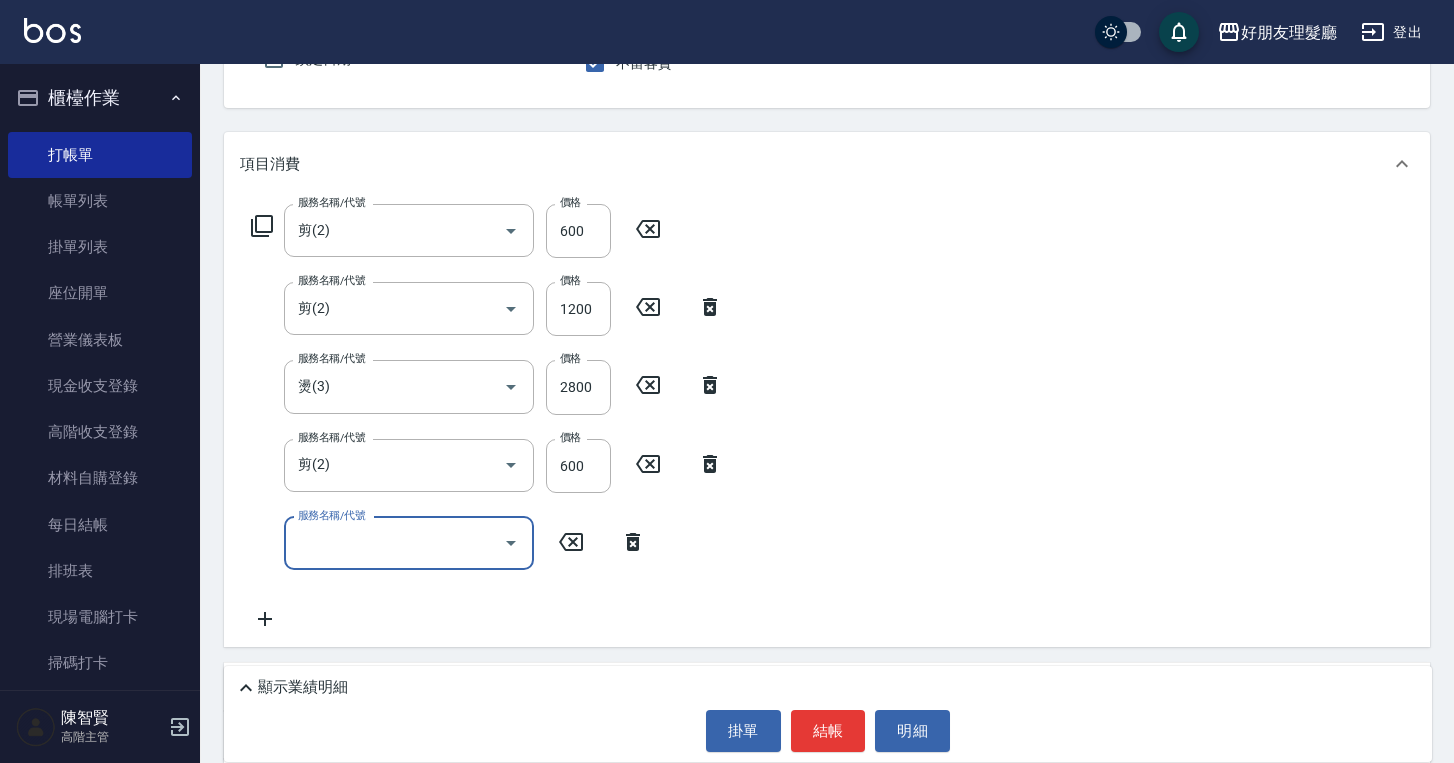 click on "服務名稱/代號" at bounding box center [394, 543] 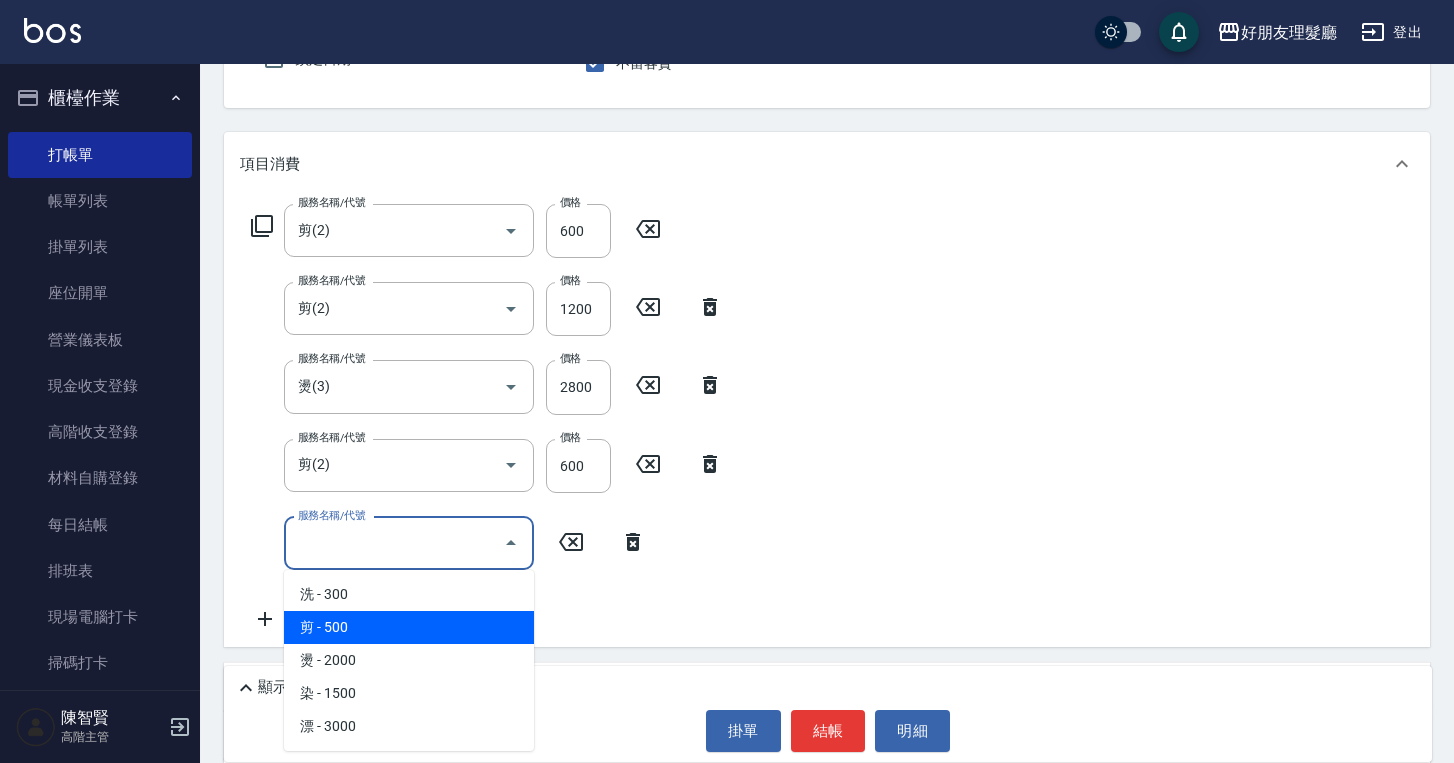 click on "剪 - 500" at bounding box center [409, 627] 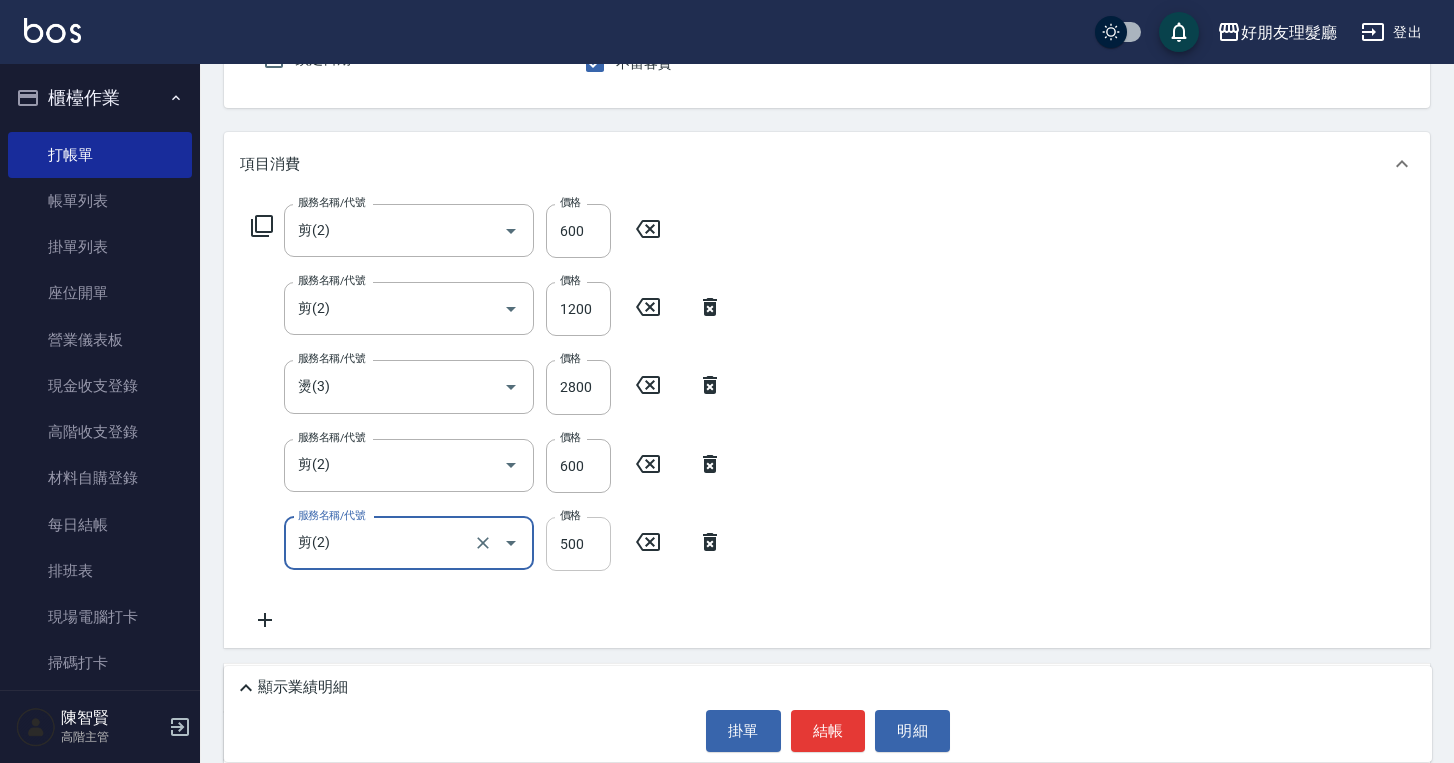 click on "500" at bounding box center [578, 544] 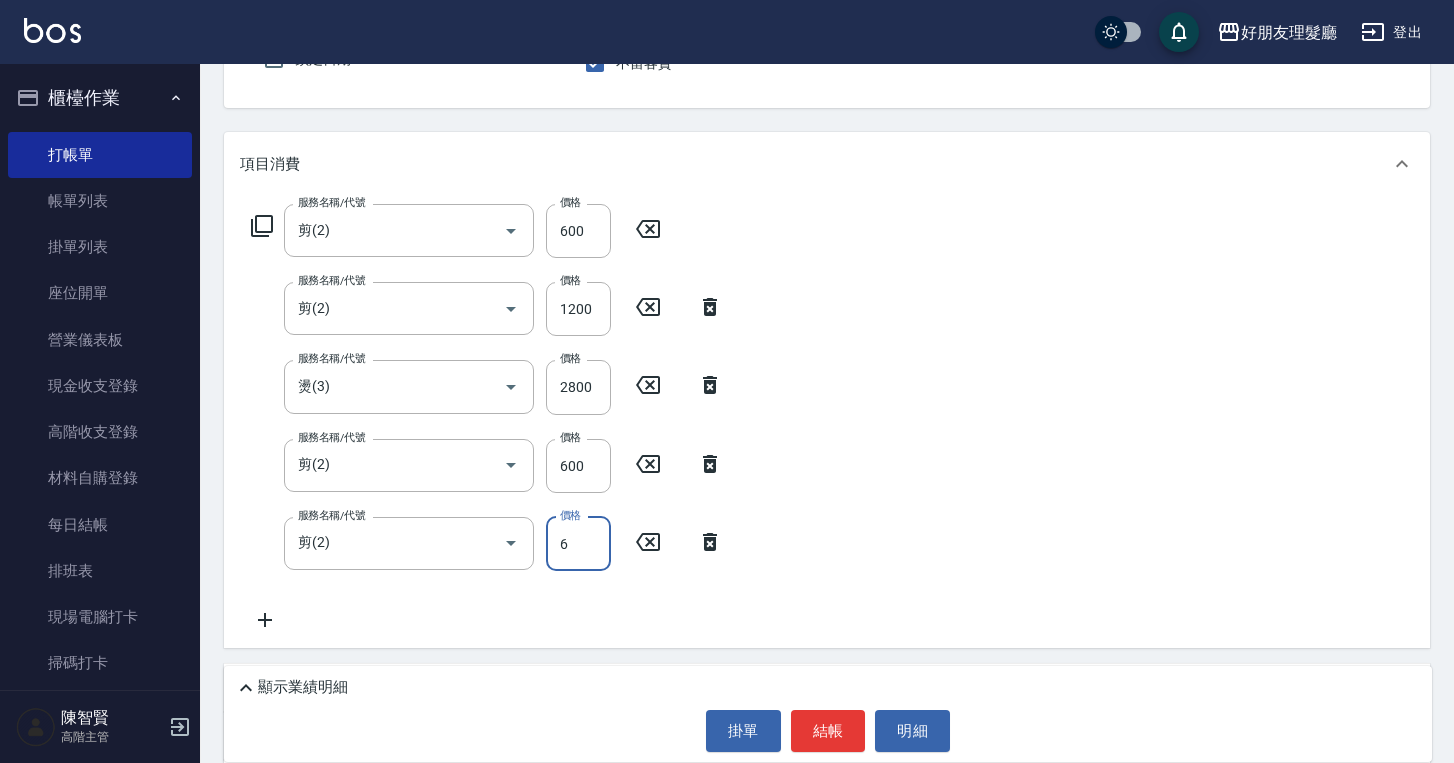 type on "600" 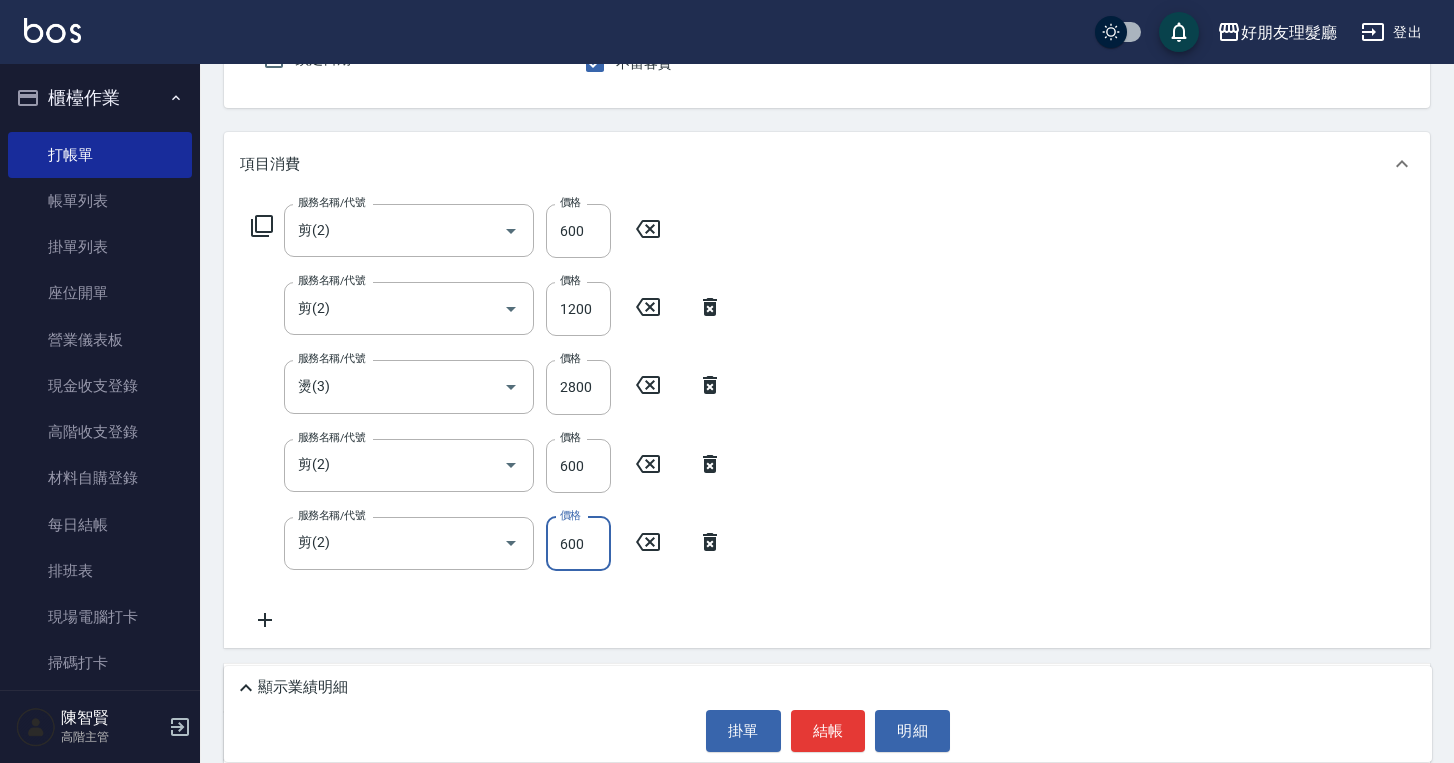 click on "服務名稱/代號 剪(2) 服務名稱/代號 價格 600 價格 服務名稱/代號 剪(2) 服務名稱/代號 價格 1200 價格 服務名稱/代號 燙(3) 服務名稱/代號 價格 2800 價格 服務名稱/代號 剪(2) 服務名稱/代號 價格 600 價格 服務名稱/代號 剪(2) 服務名稱/代號 價格 600 價格" at bounding box center [827, 422] 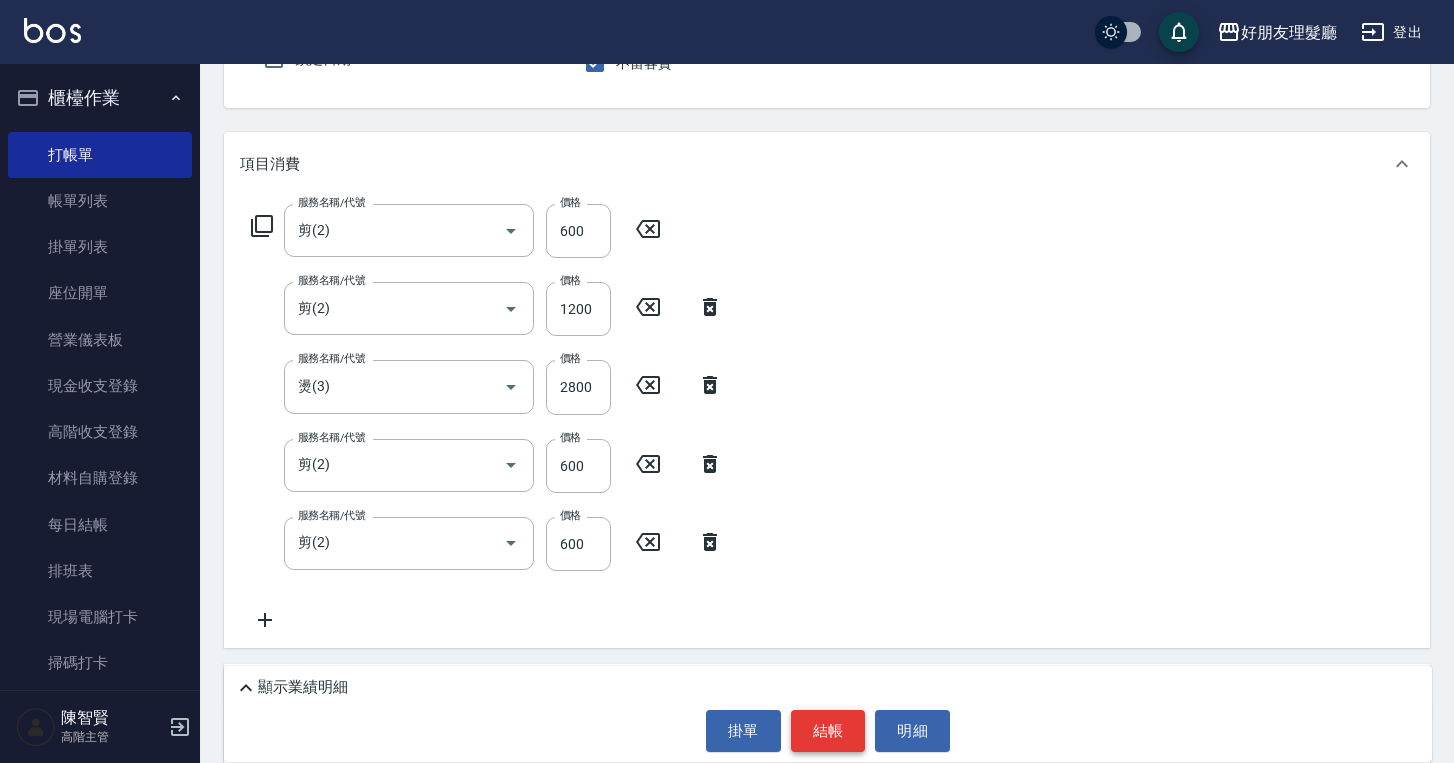 click on "結帳" at bounding box center [828, 731] 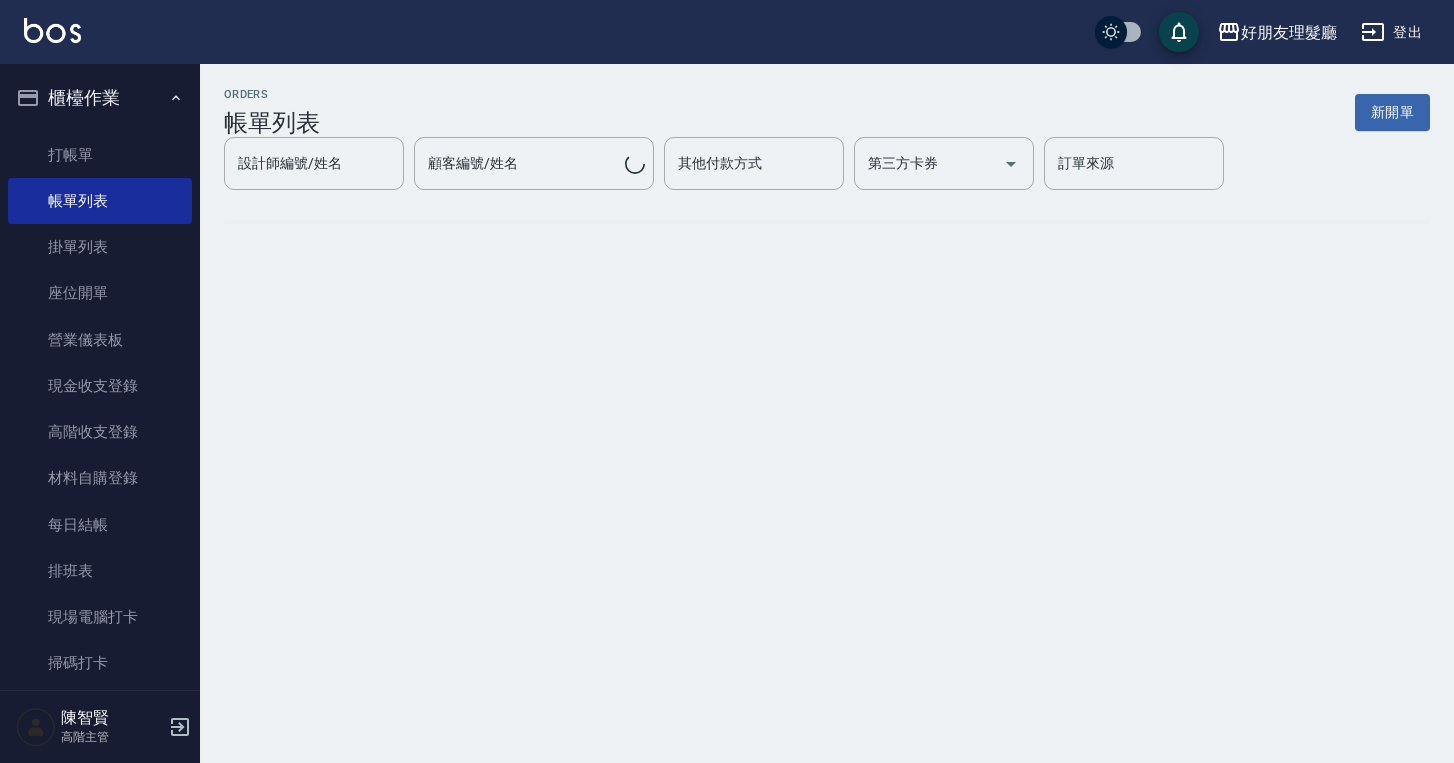 scroll, scrollTop: 0, scrollLeft: 0, axis: both 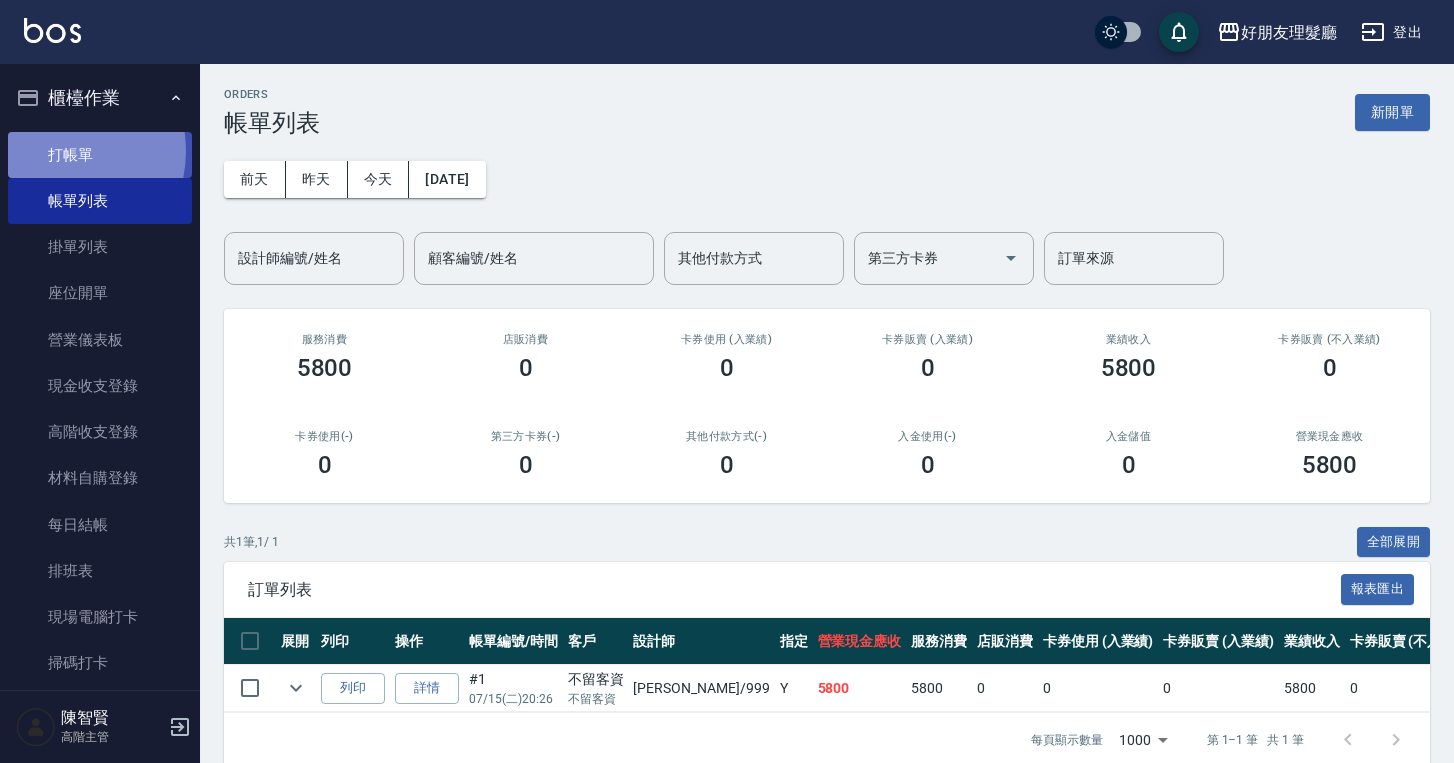 click on "打帳單" at bounding box center (100, 155) 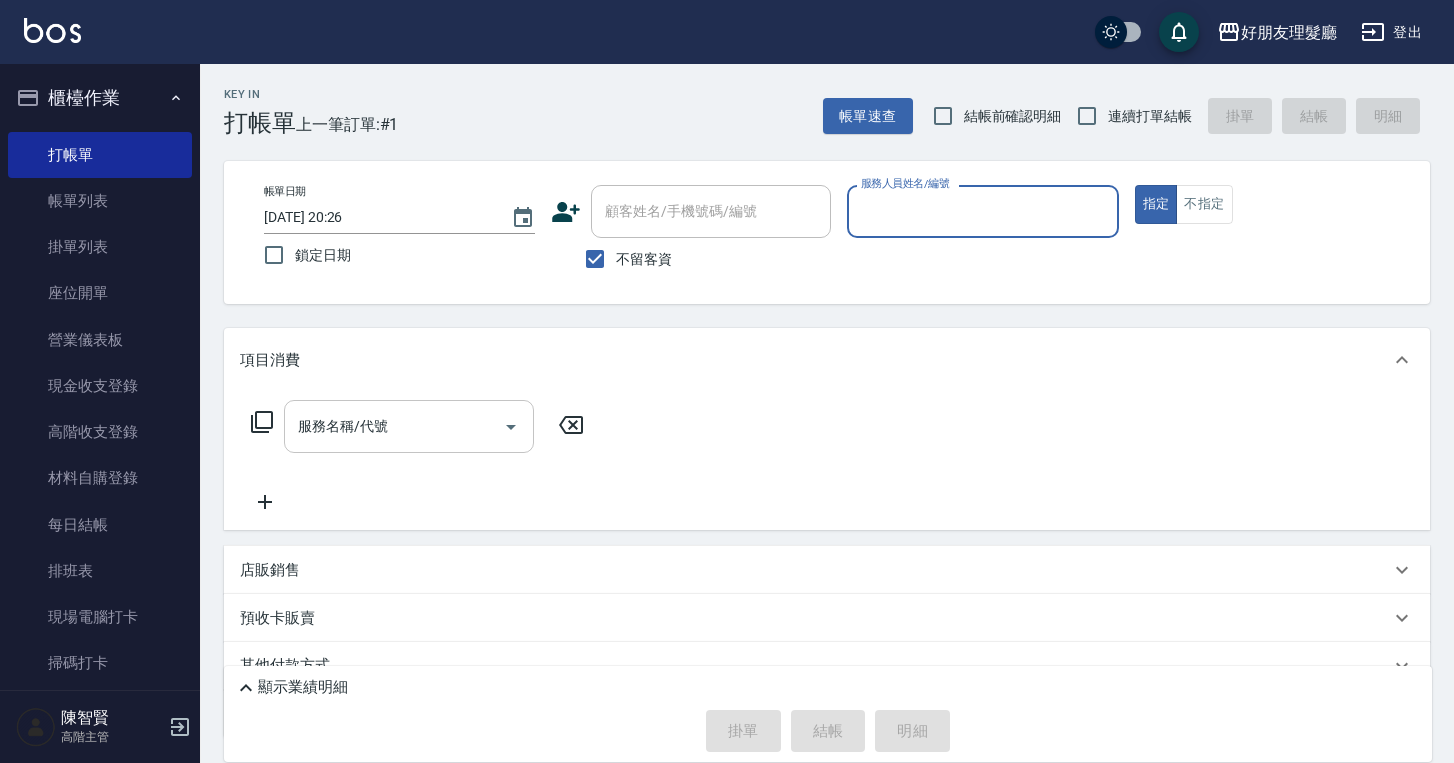 click on "服務名稱/代號" at bounding box center [409, 426] 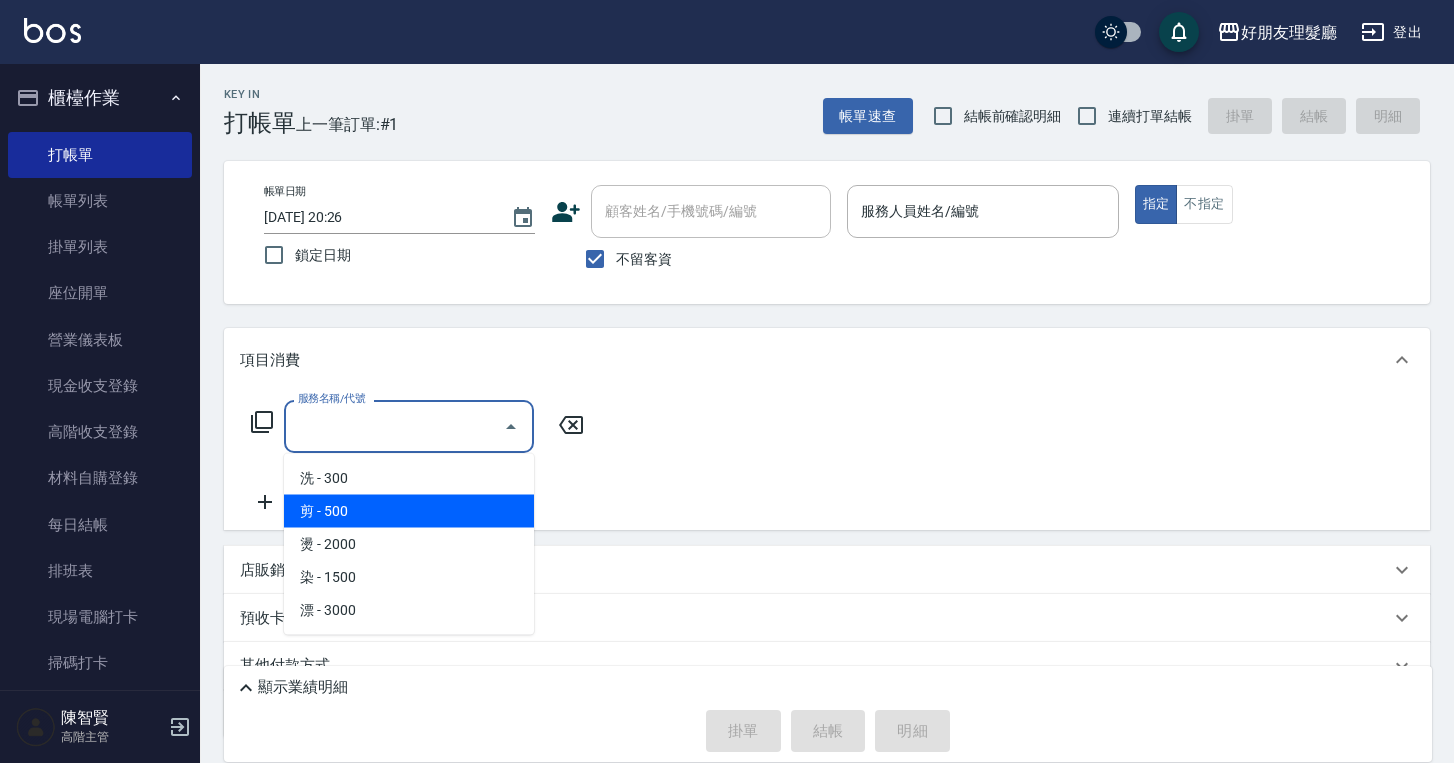 click on "剪 - 500" at bounding box center [409, 511] 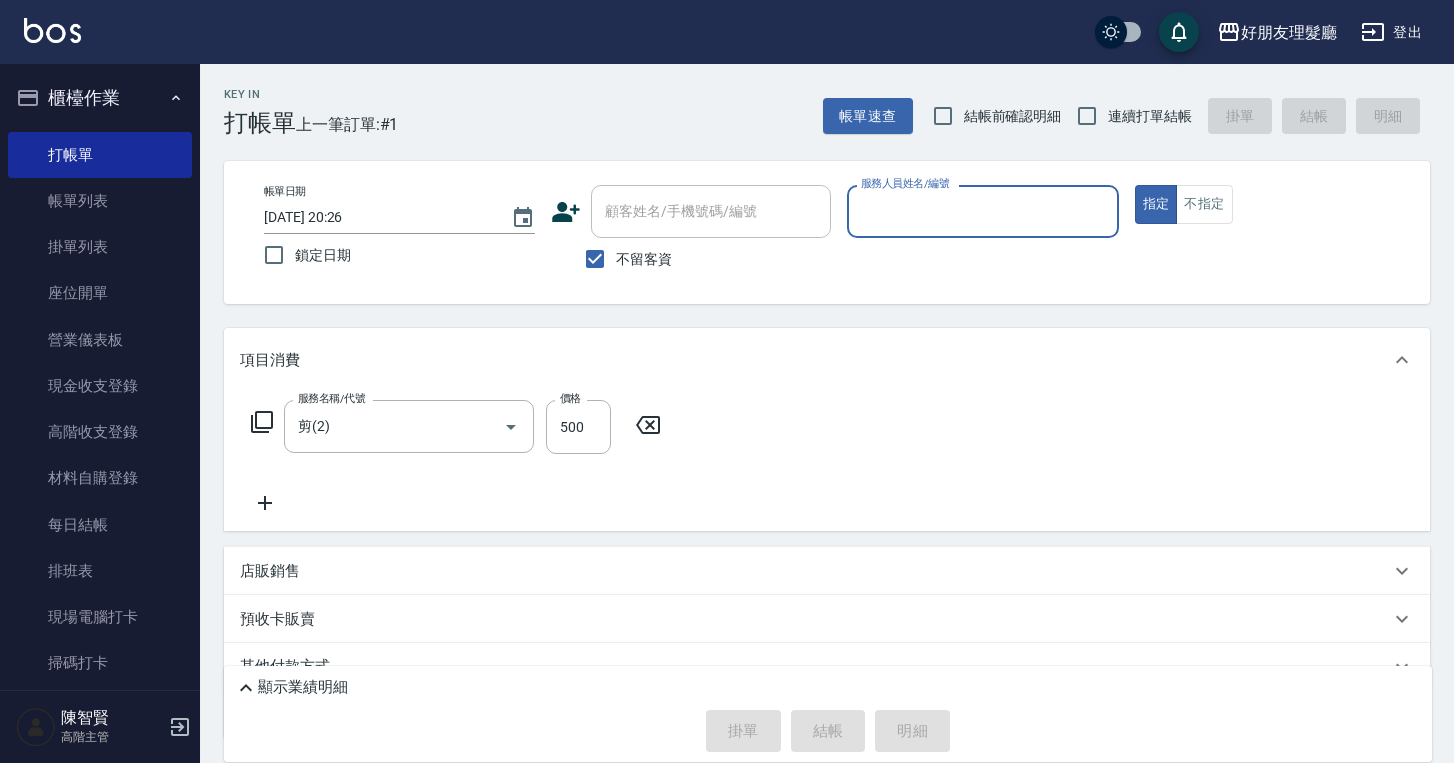 click 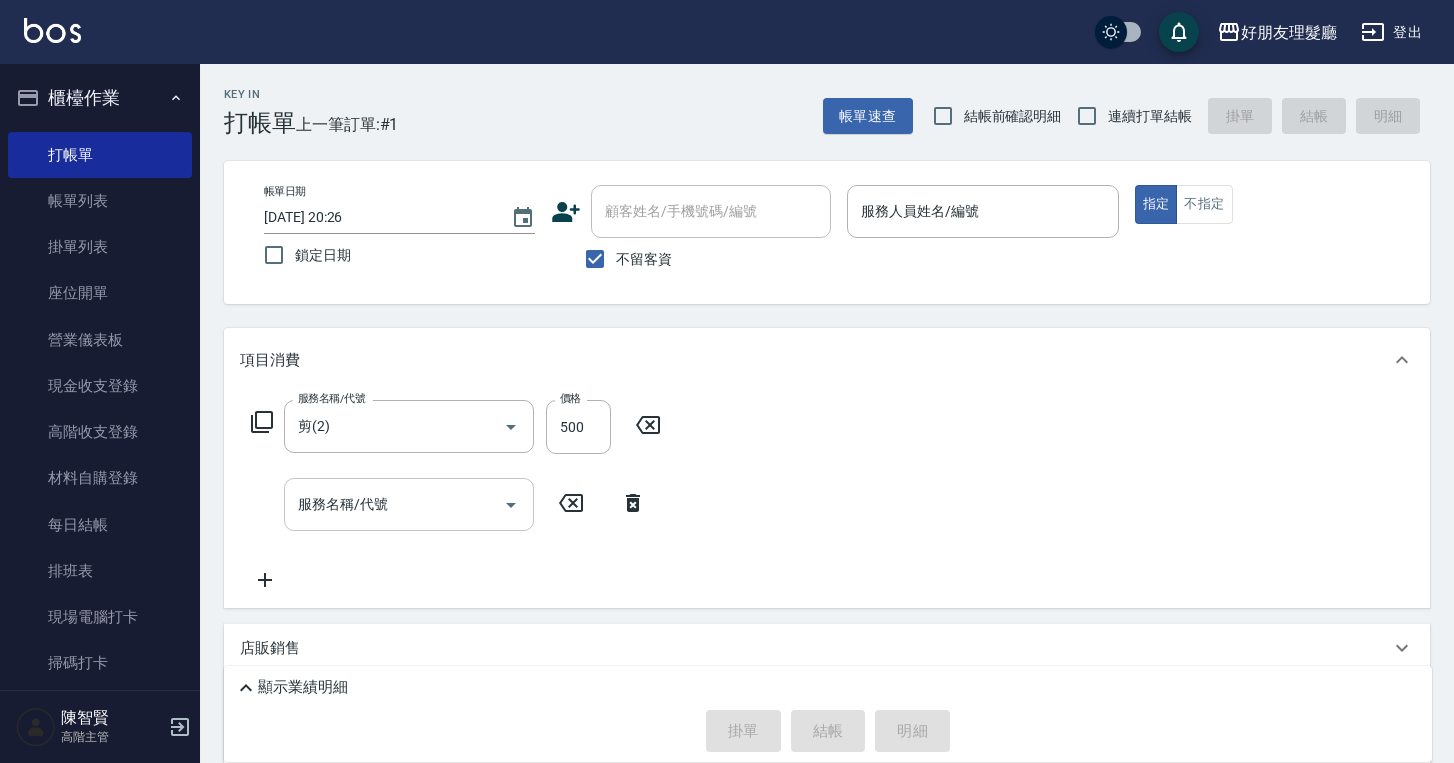 click on "服務名稱/代號 服務名稱/代號" at bounding box center [409, 504] 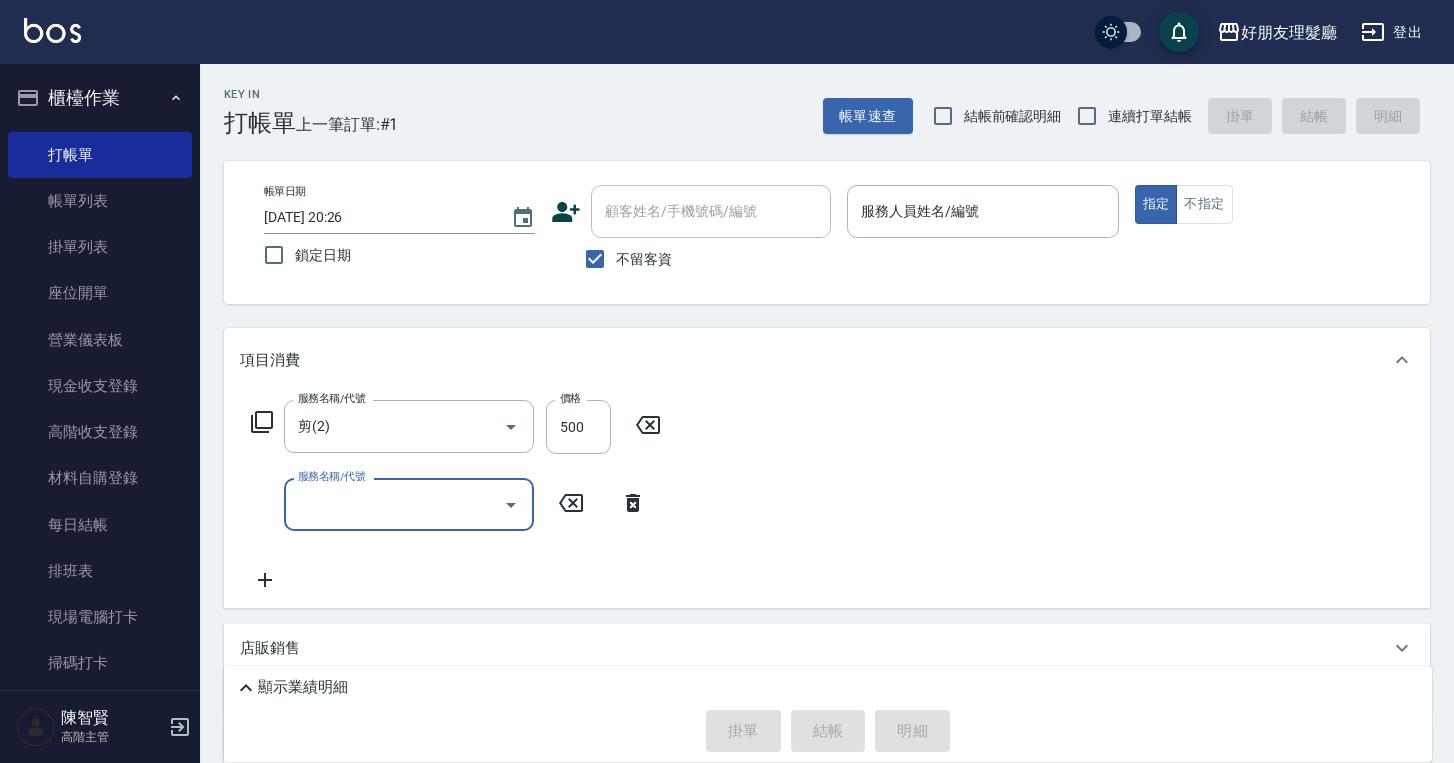 click on "服務名稱/代號" at bounding box center [394, 504] 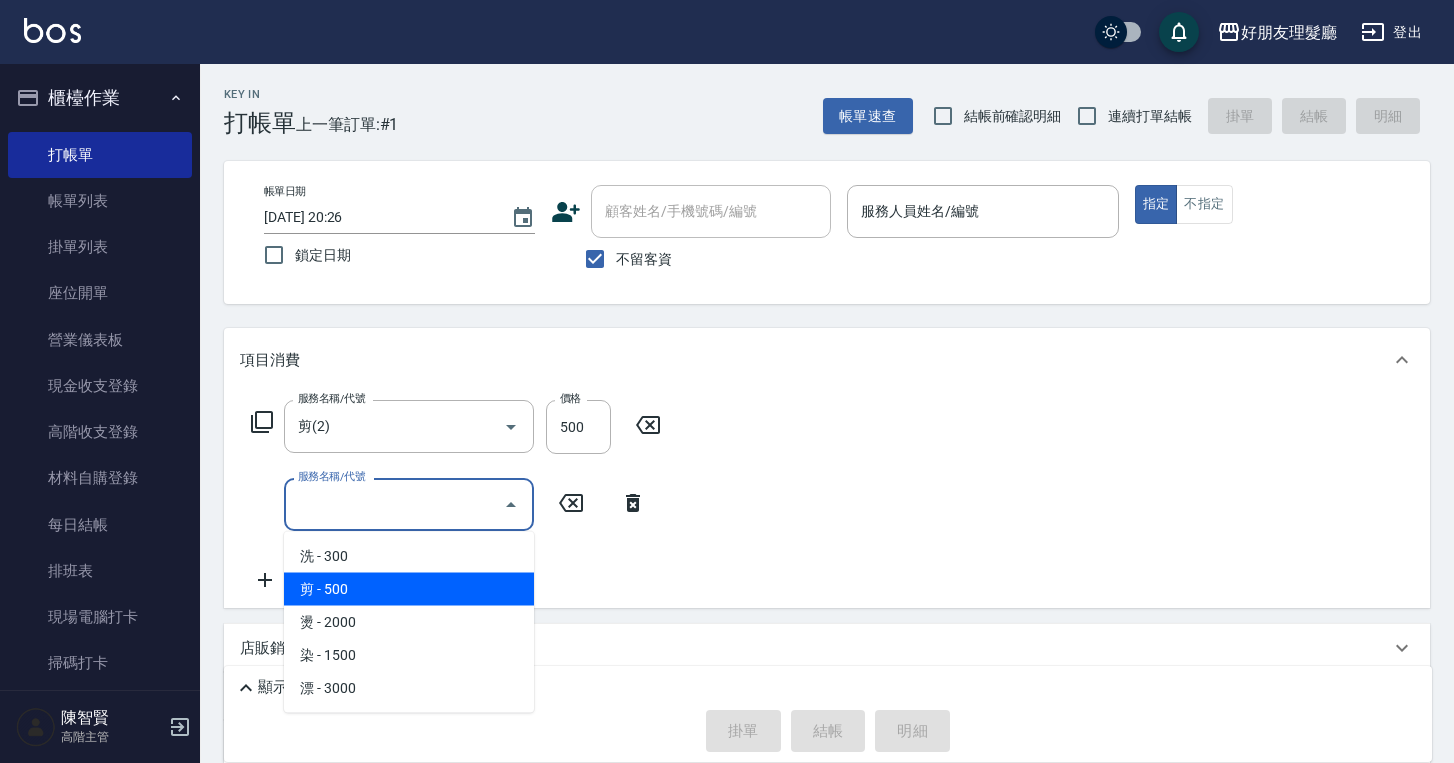 click on "剪 - 500" at bounding box center [409, 589] 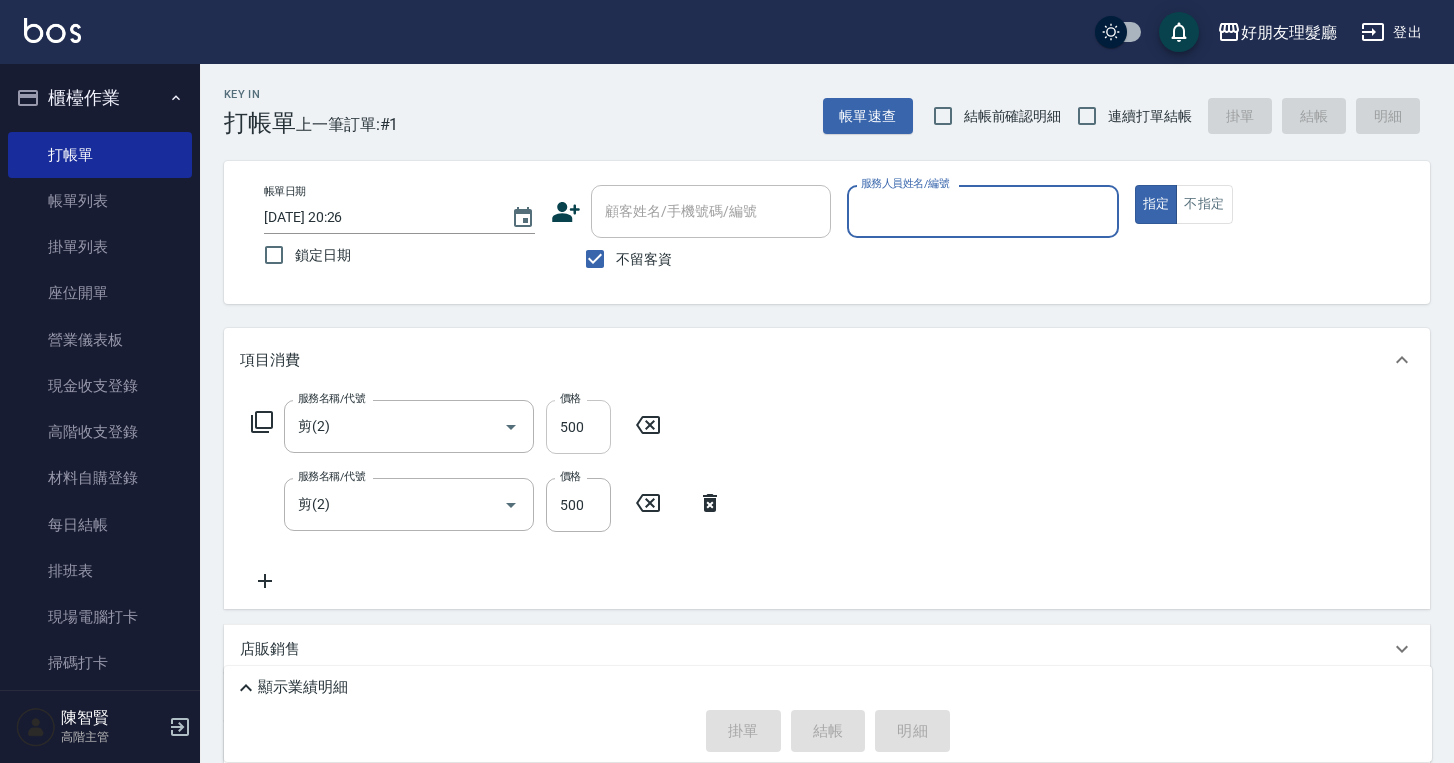 click on "500" at bounding box center [578, 427] 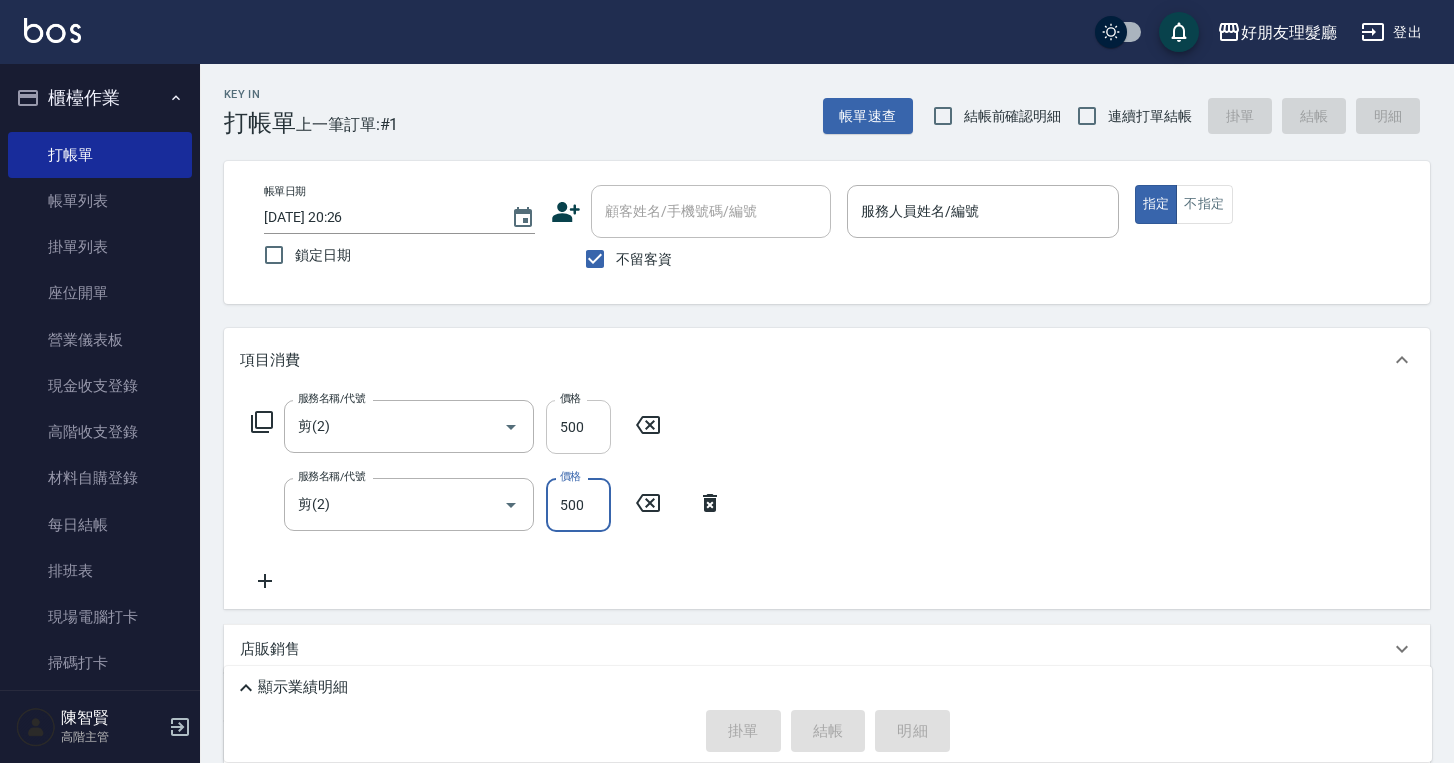 click on "500" at bounding box center [578, 427] 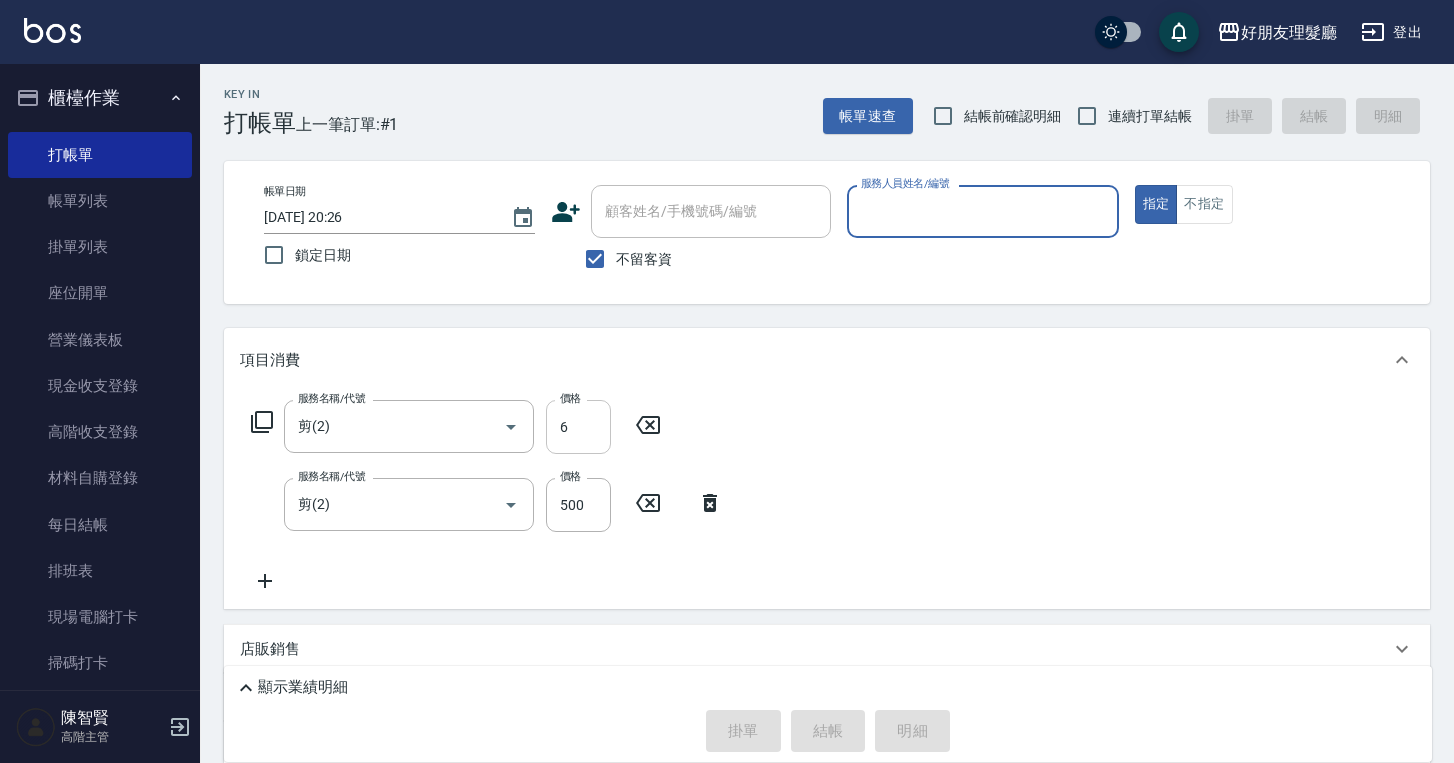 type on "600" 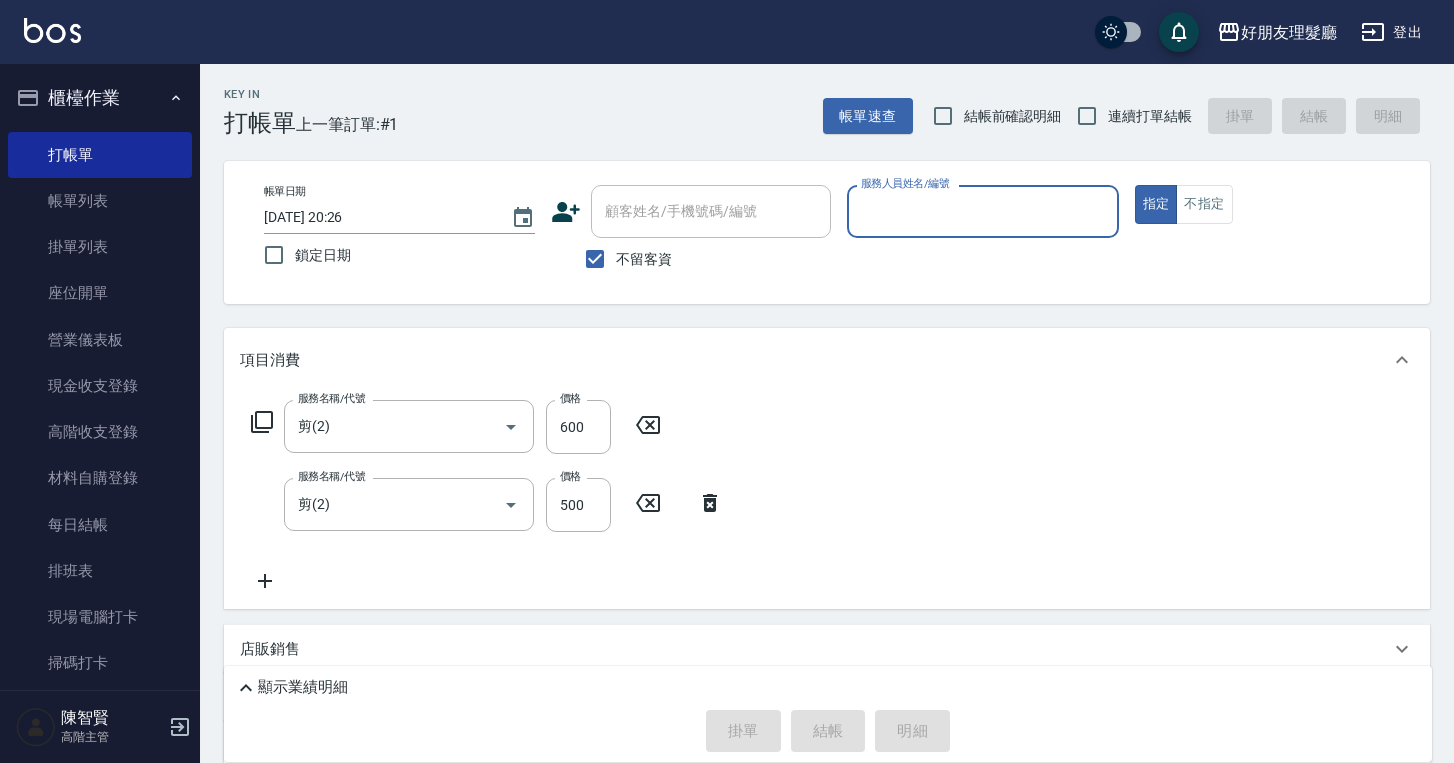 click 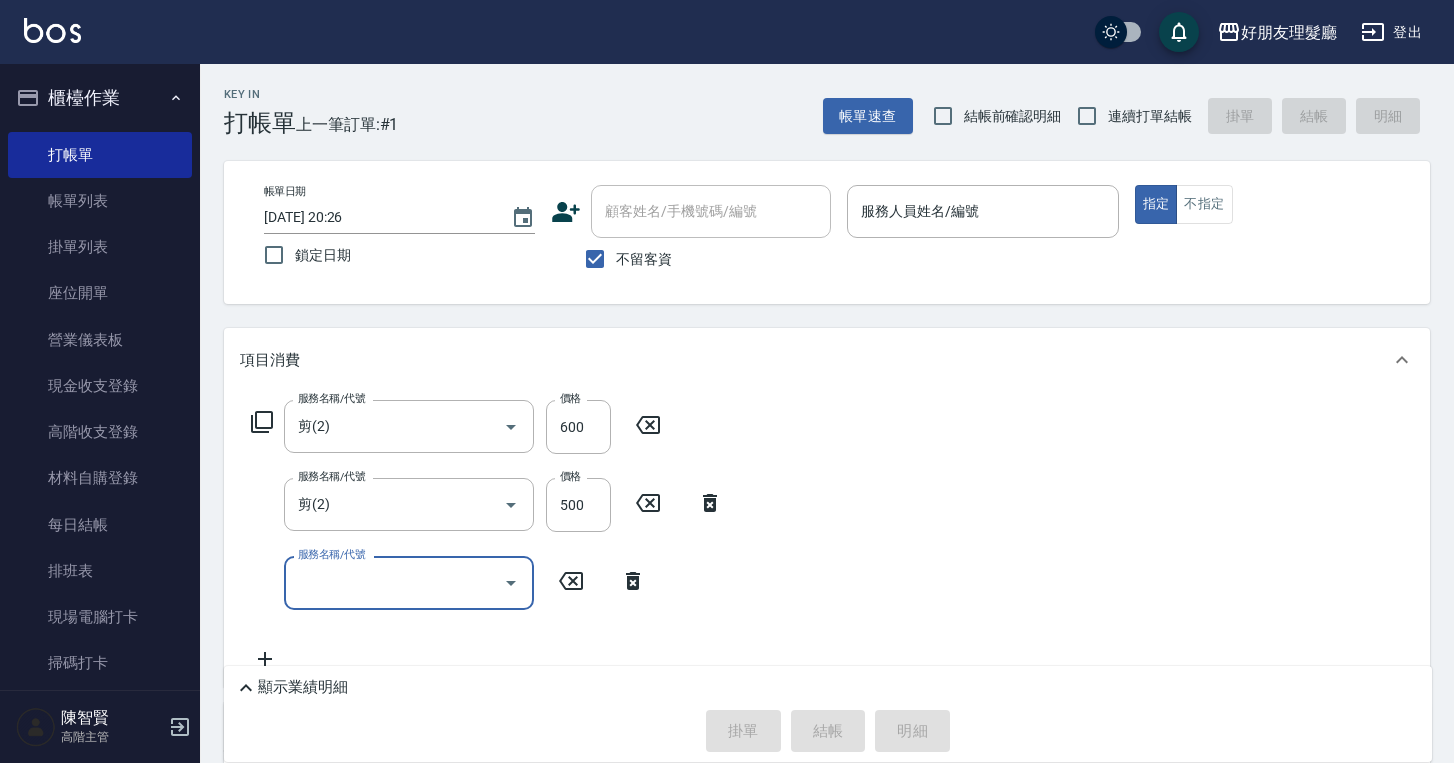 click on "服務名稱/代號 服務名稱/代號" at bounding box center (409, 582) 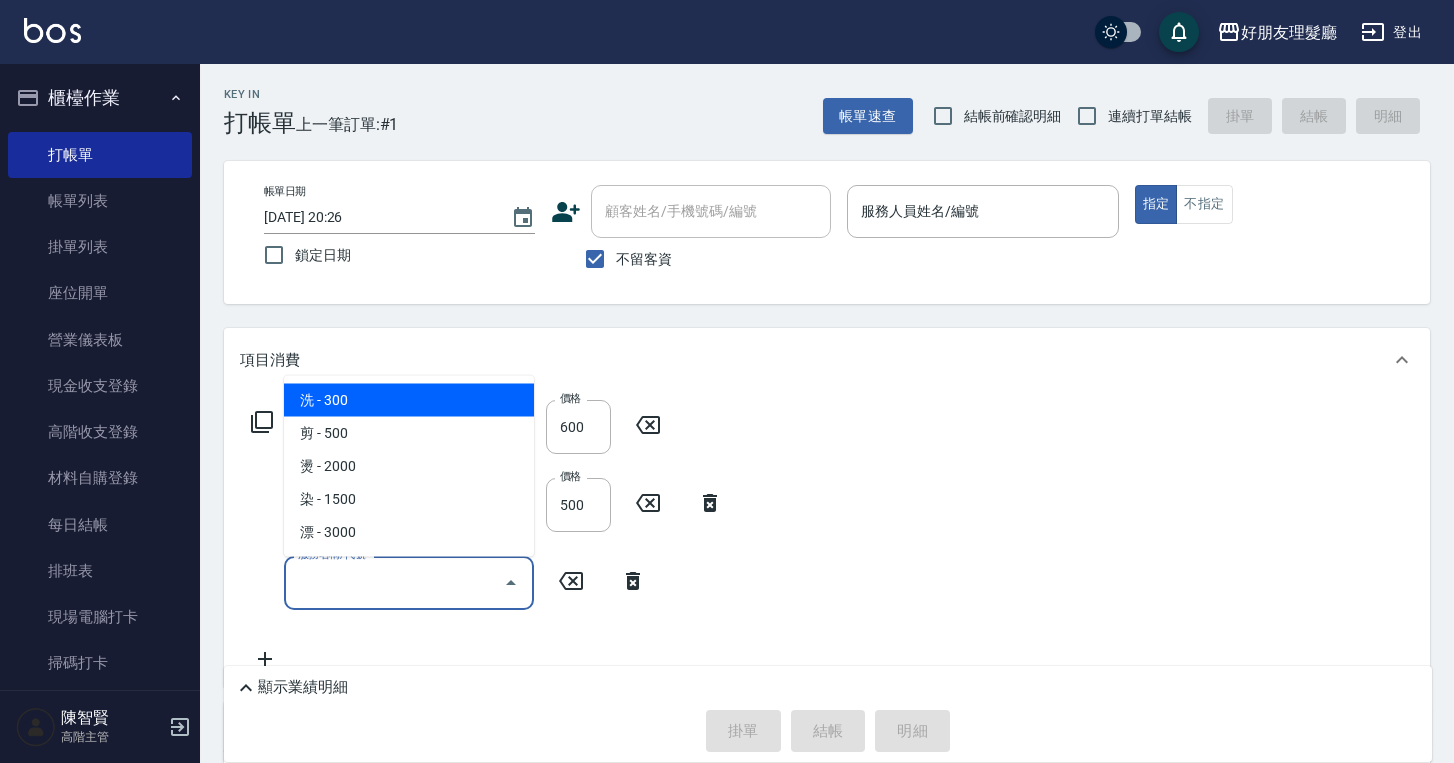 click on "洗 - 300" at bounding box center [409, 400] 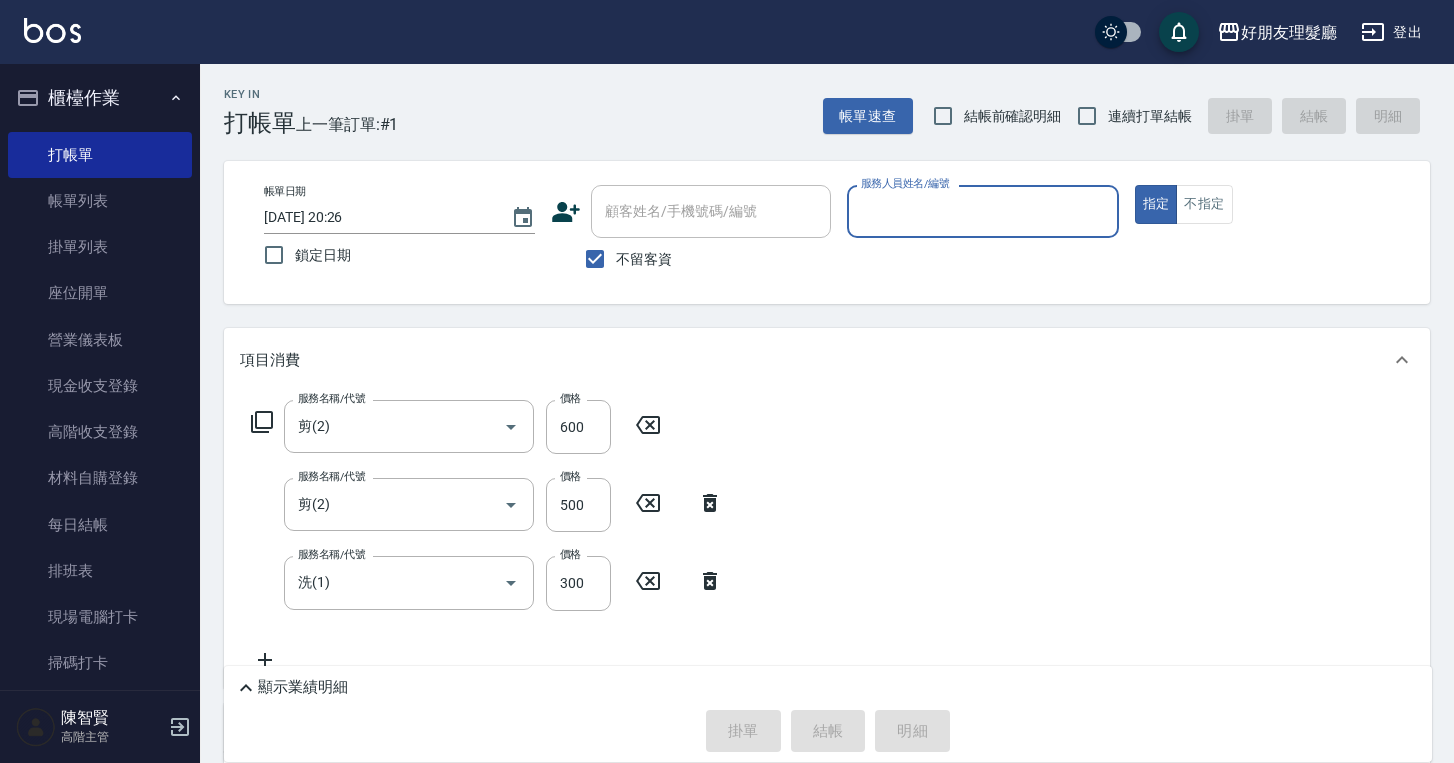 click on "服務名稱/代號 剪(2) 服務名稱/代號 價格 600 價格 服務名稱/代號 剪(2) 服務名稱/代號 價格 500 價格 服務名稱/代號 洗(1) 服務名稱/代號 價格 300 價格" at bounding box center [827, 539] 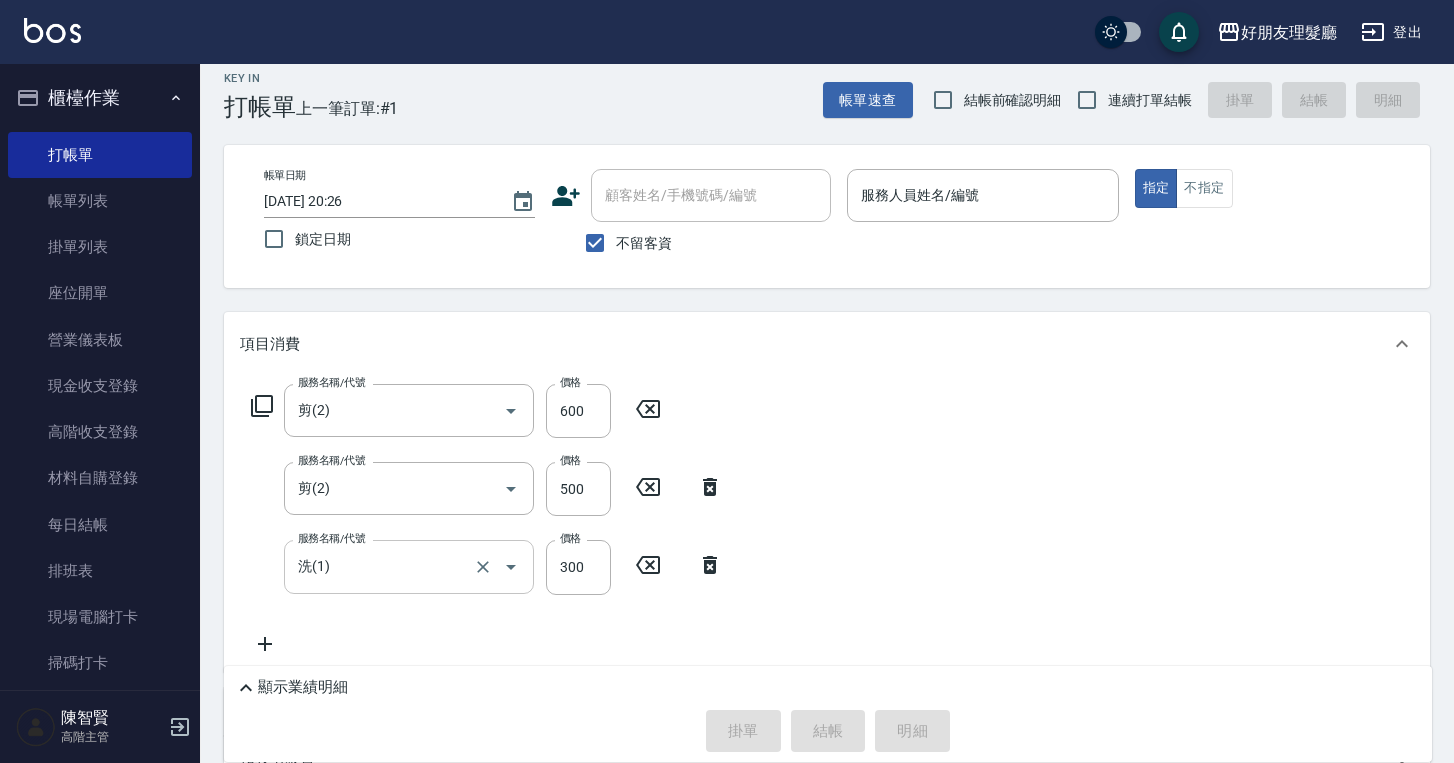 scroll, scrollTop: 33, scrollLeft: 0, axis: vertical 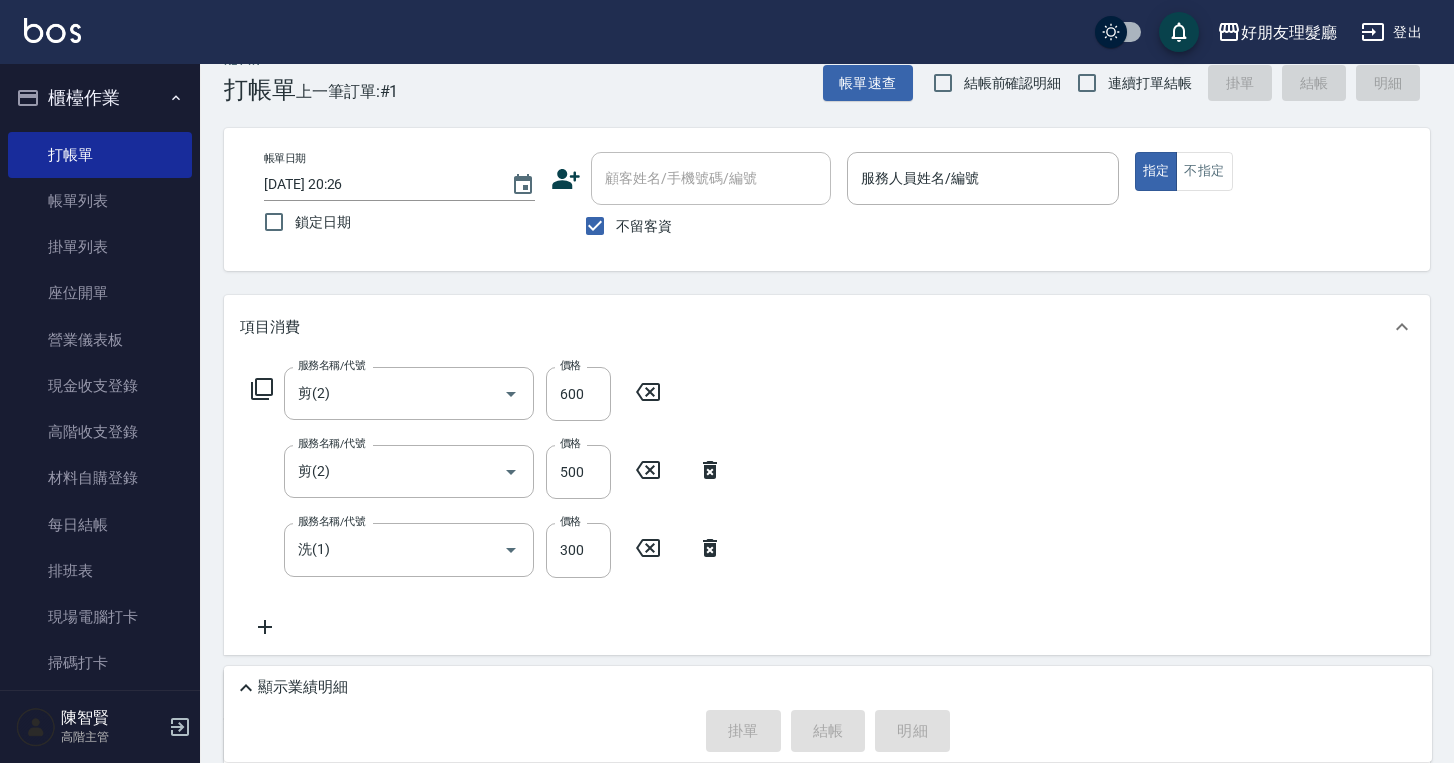 click 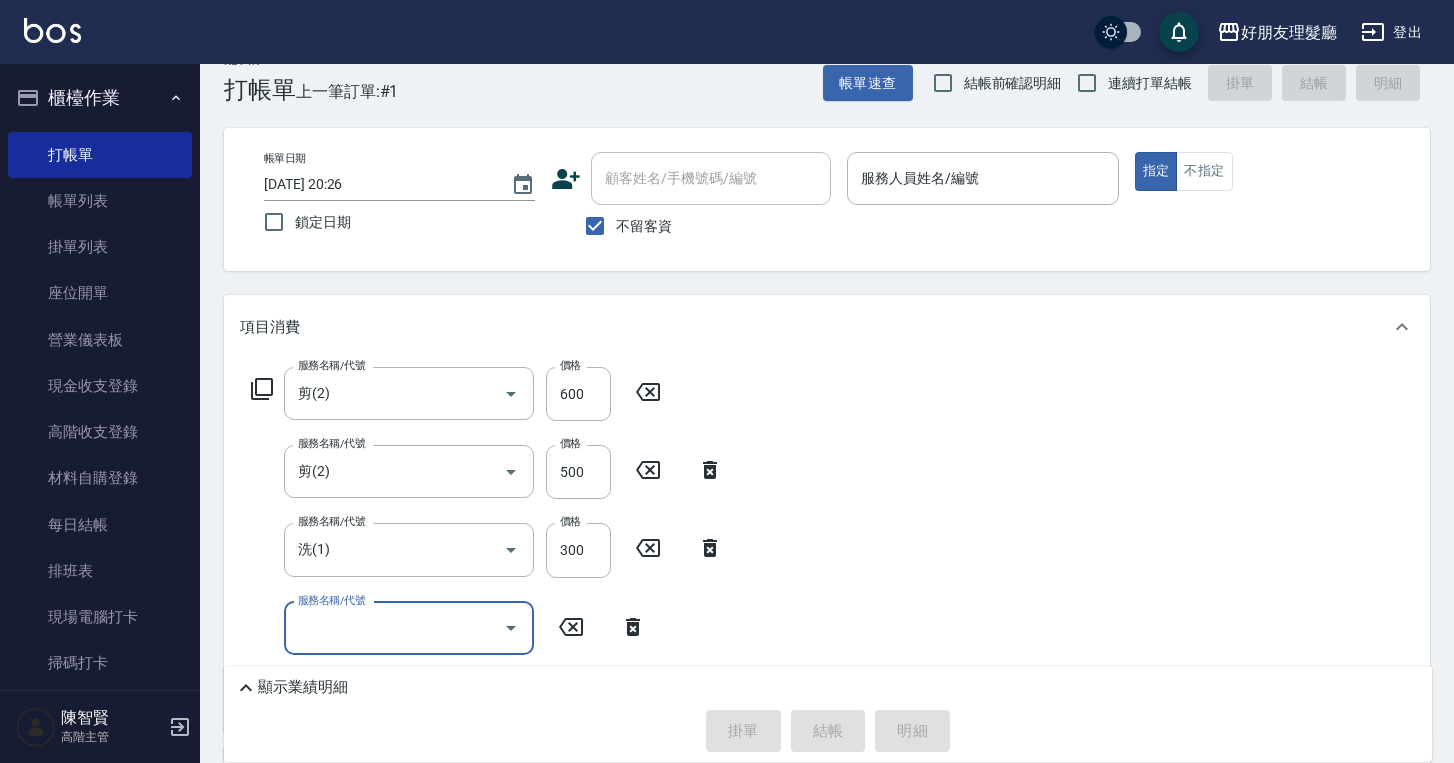 click on "服務名稱/代號" at bounding box center (394, 628) 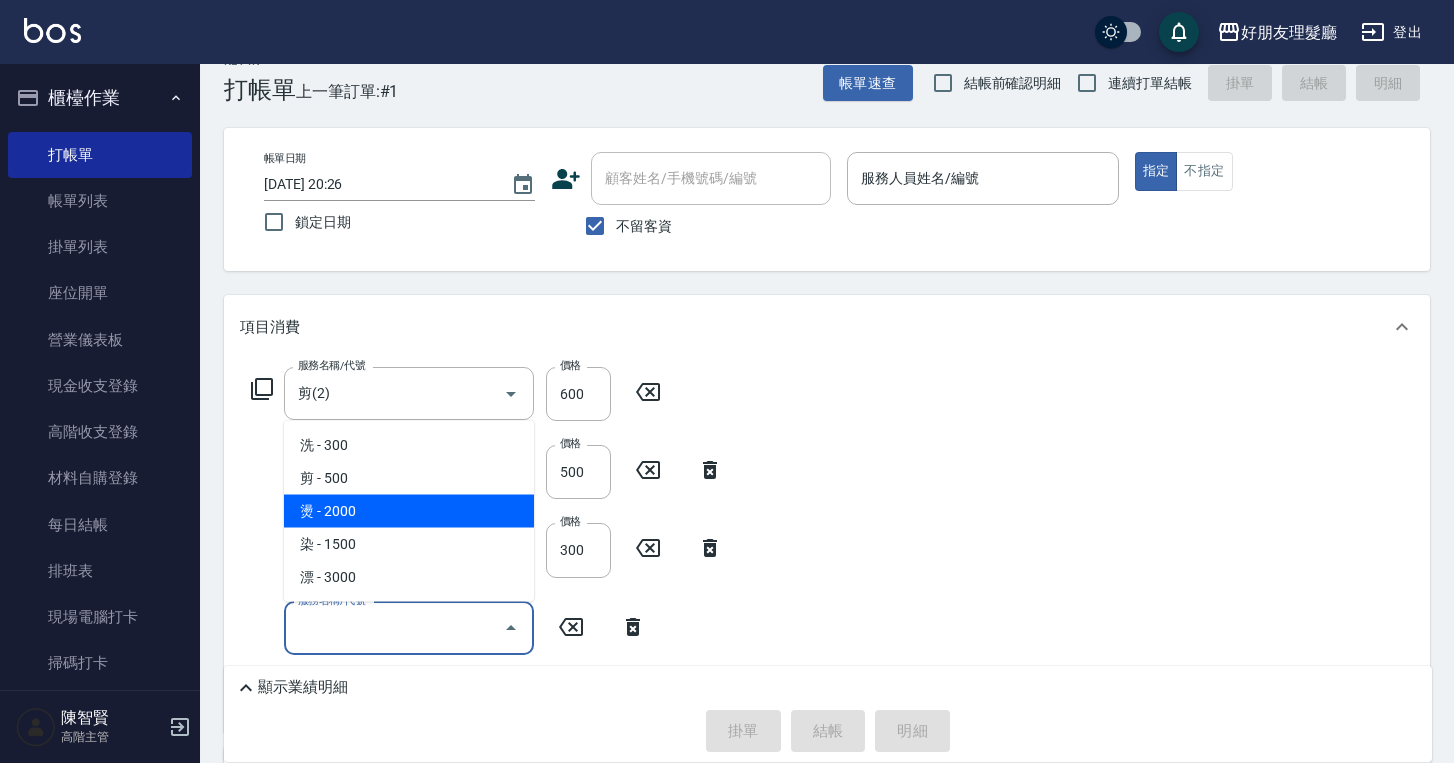 click on "燙 - 2000" at bounding box center (409, 511) 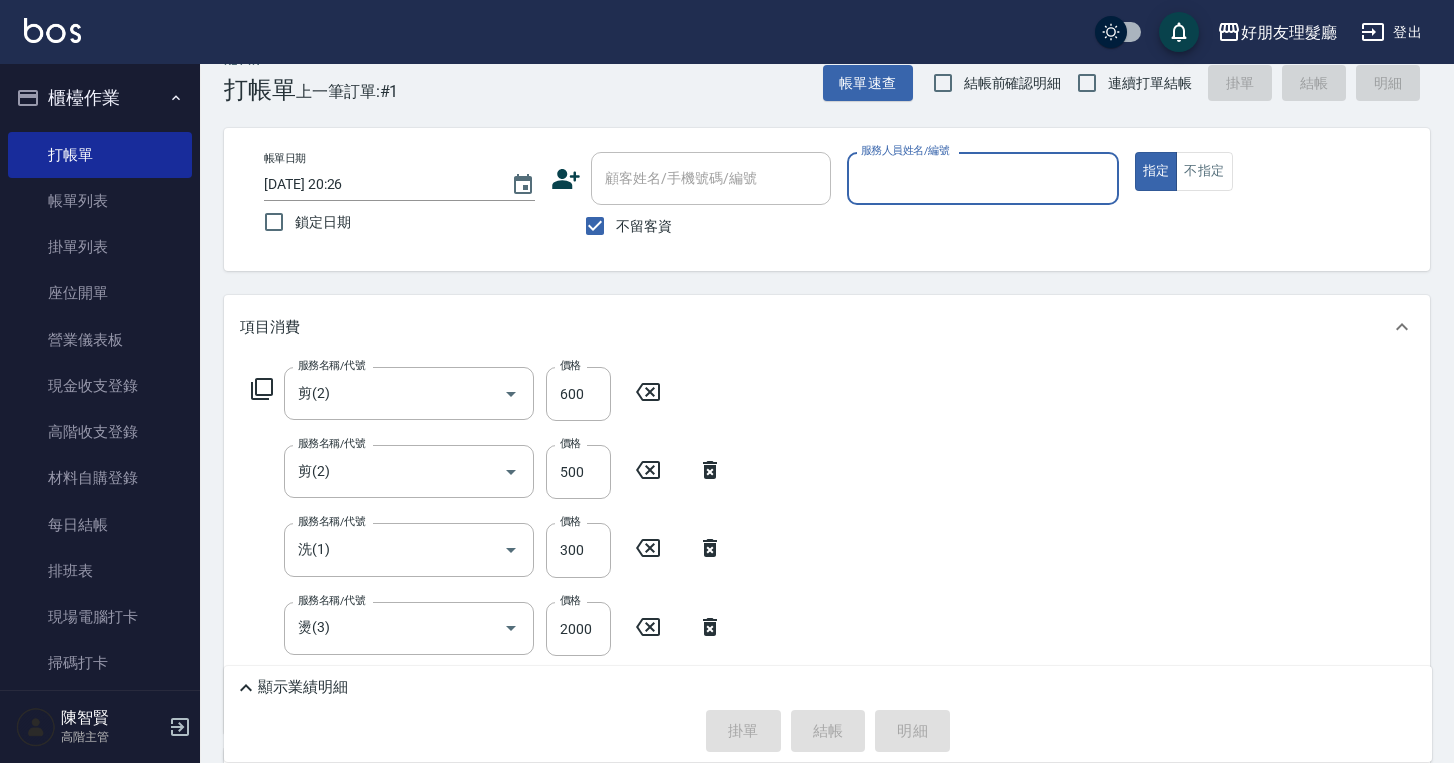 click on "服務名稱/代號 剪(2) 服務名稱/代號 價格 600 價格 服務名稱/代號 剪(2) 服務名稱/代號 價格 500 價格 服務名稱/代號 洗(1) 服務名稱/代號 價格 300 價格 服務名稱/代號 燙(3) 服務名稱/代號 價格 2000 價格" at bounding box center [827, 546] 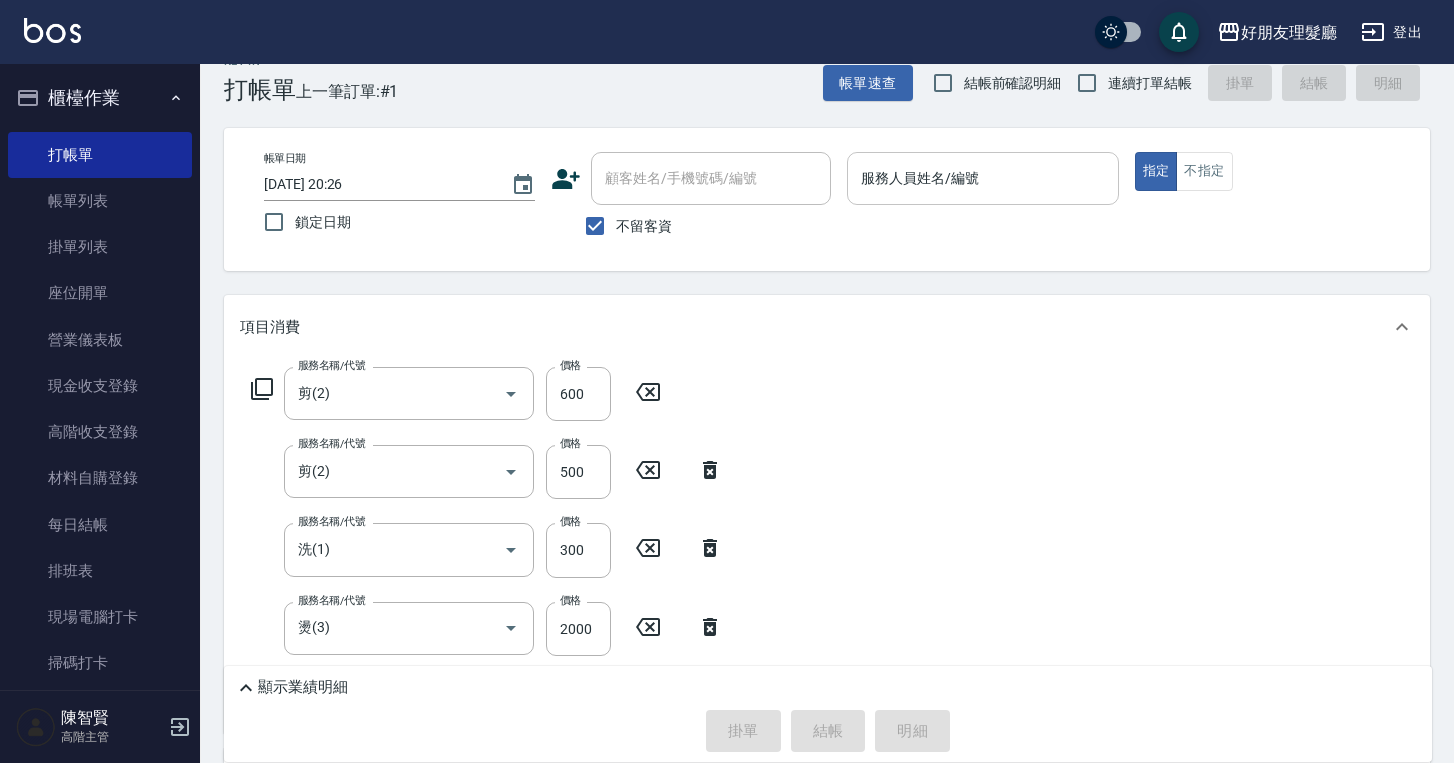 click on "服務人員姓名/編號" at bounding box center [982, 178] 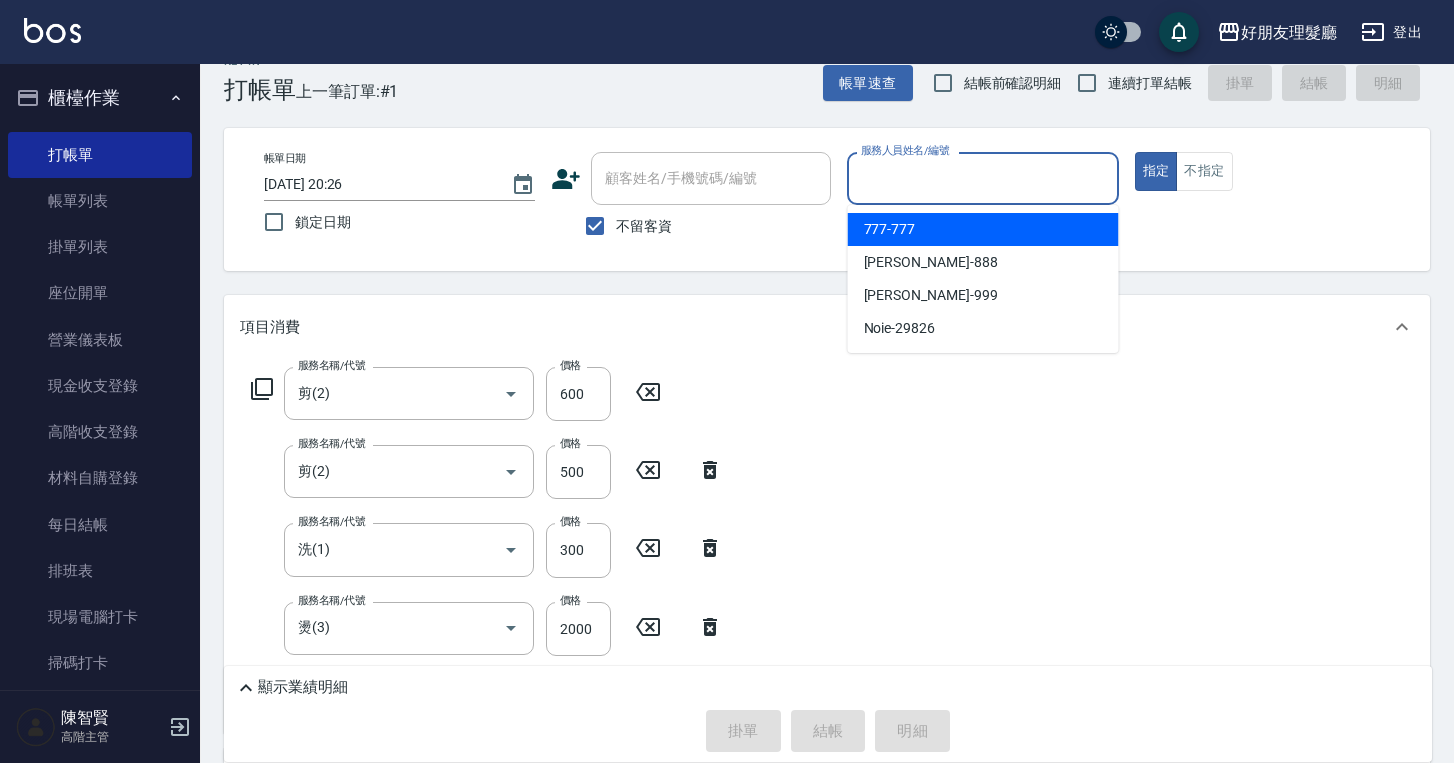 click on "777 -777" at bounding box center (983, 229) 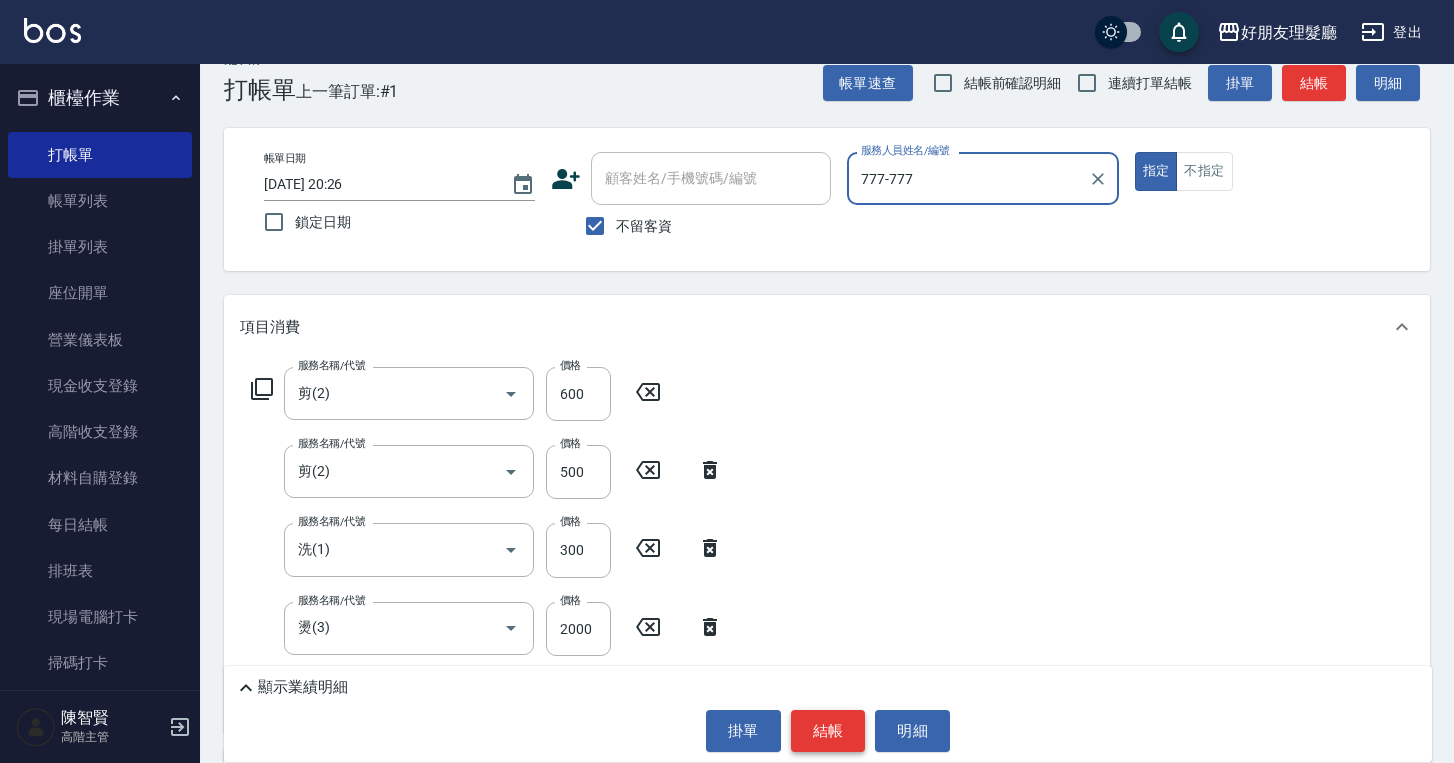 click on "結帳" at bounding box center (828, 731) 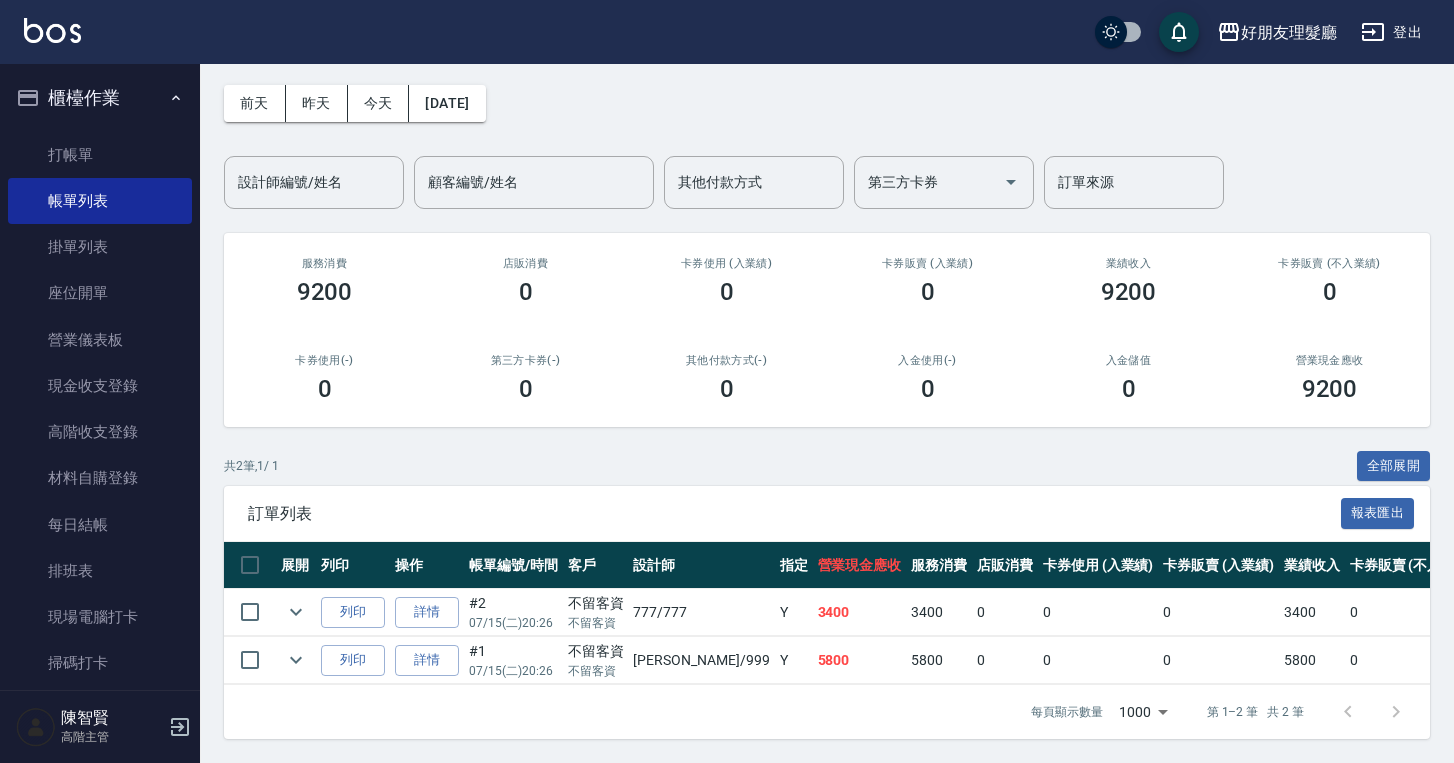 scroll, scrollTop: 91, scrollLeft: 0, axis: vertical 